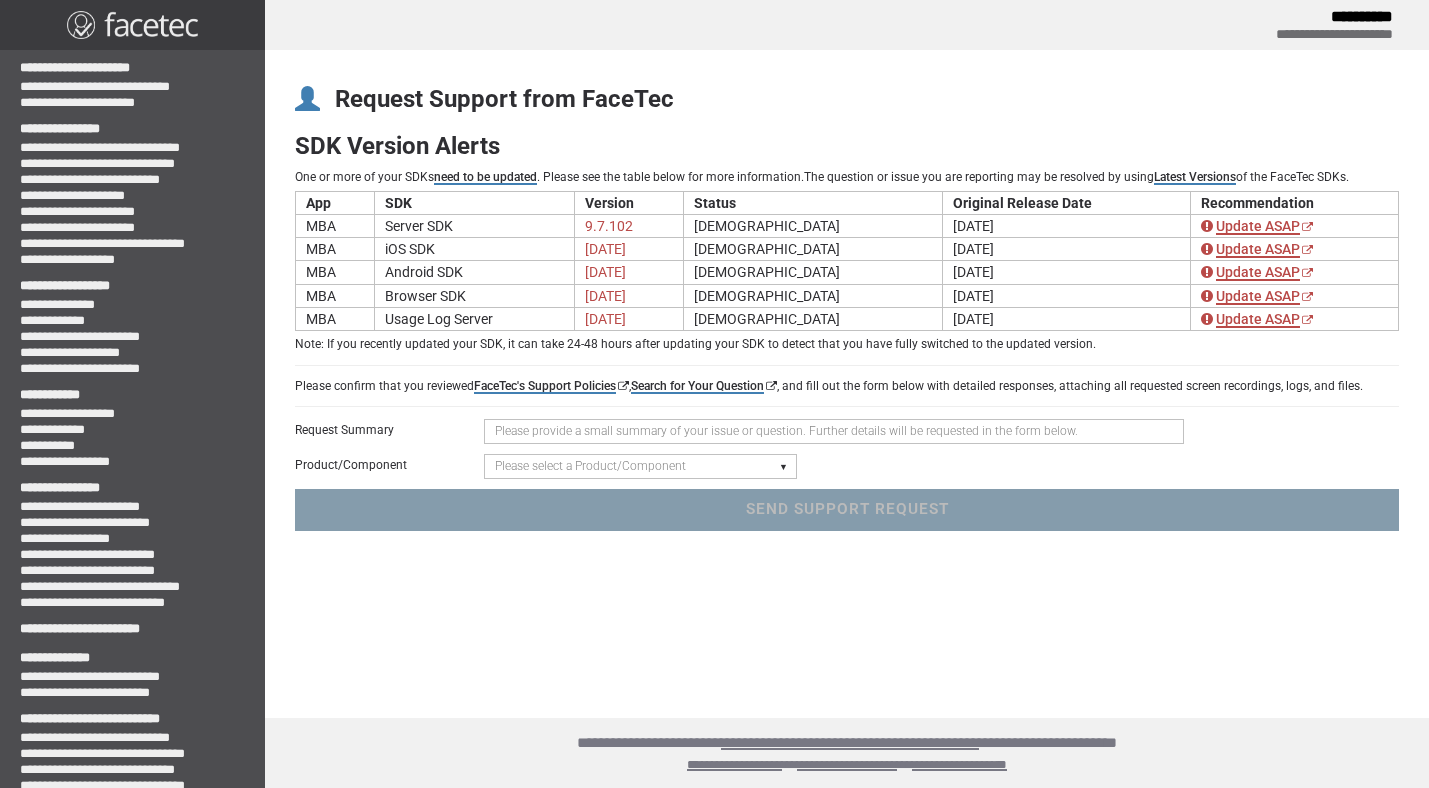 scroll, scrollTop: 0, scrollLeft: 0, axis: both 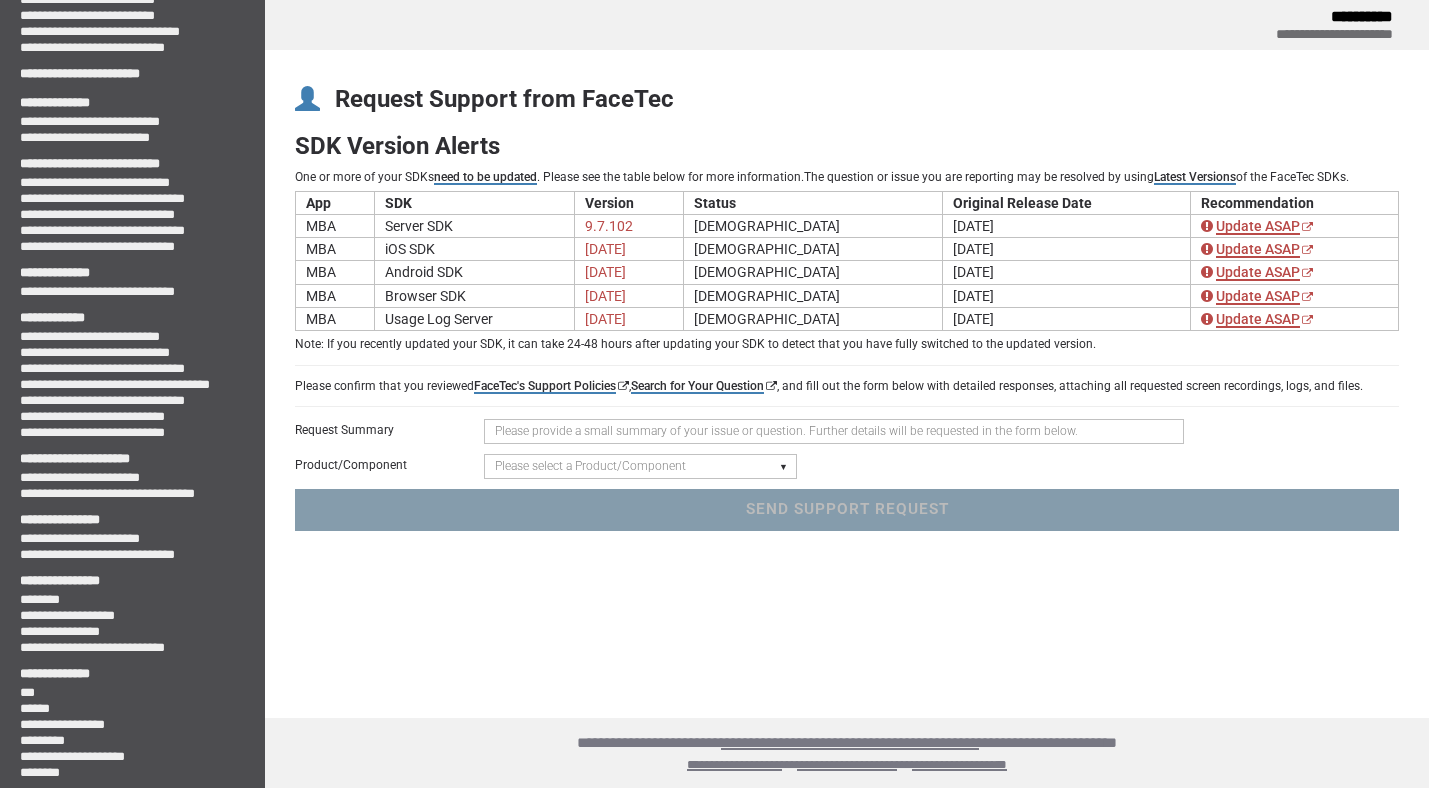click at bounding box center (834, 431) 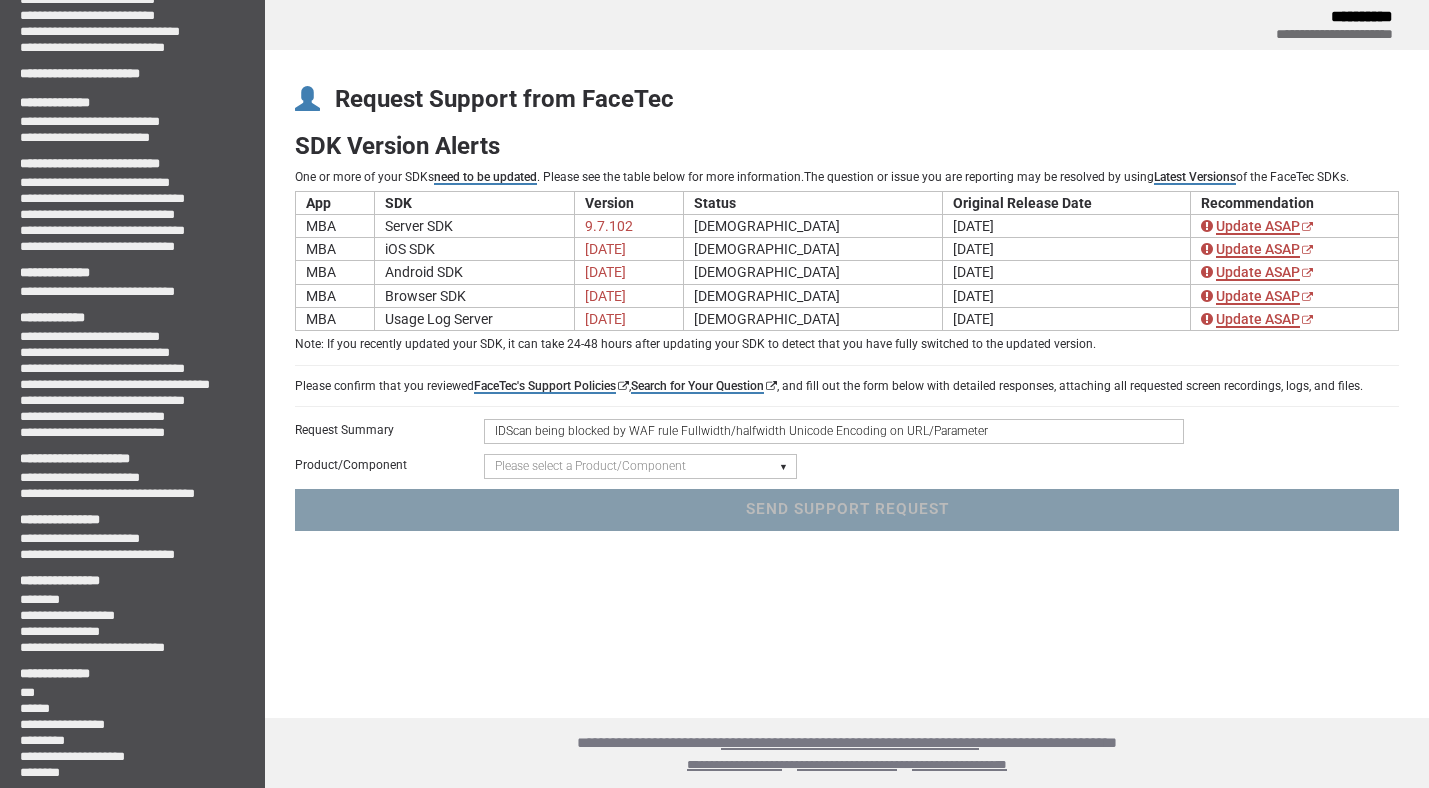 type on "IDScan being blocked by WAF rule Fullwidth/halfwidth Unicode Encoding on URL/Parameter" 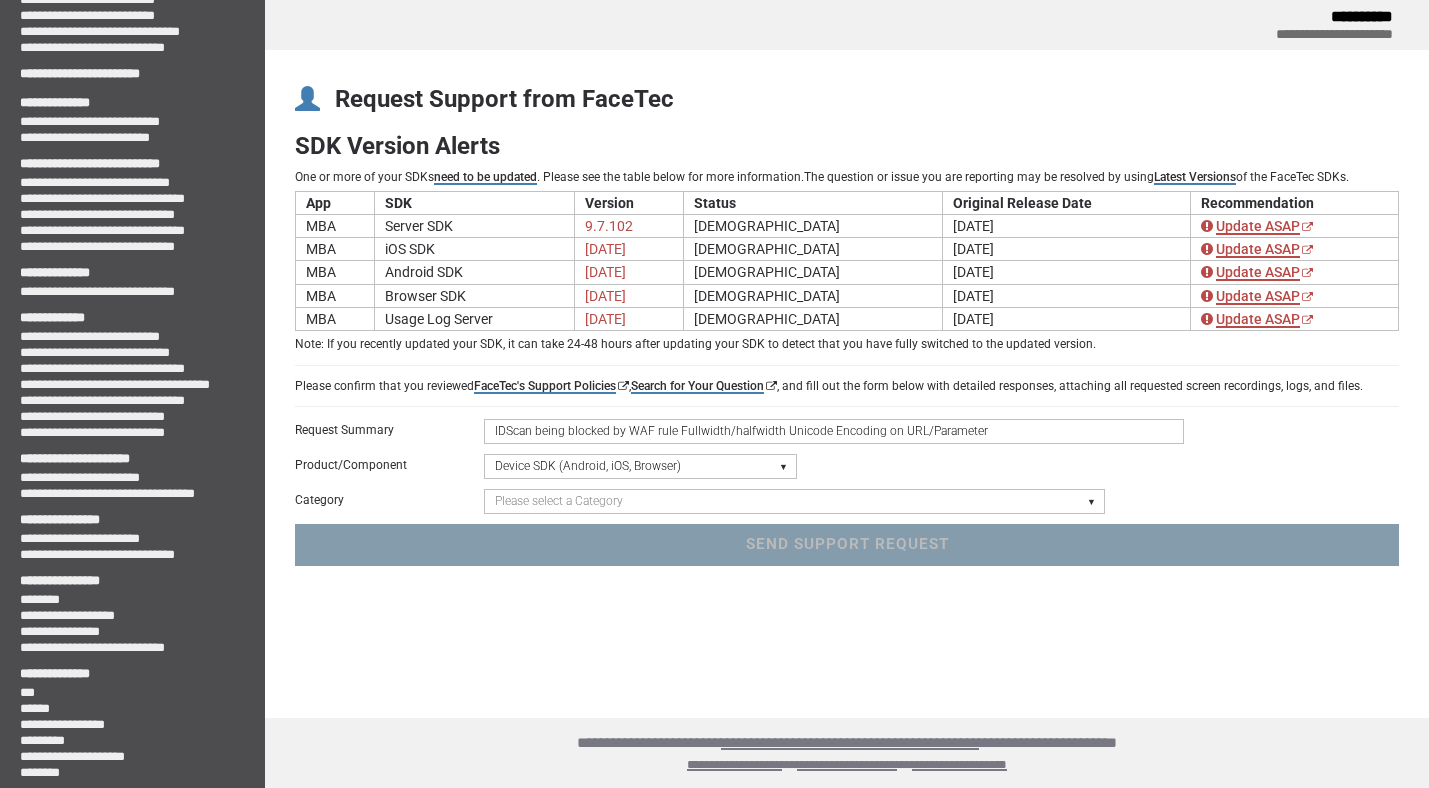 click on "Please select a Category UI/UX & Text Customization Build or Initialization Integration Crash/Exception Device/Browser Compatibility Issues Static Code Analyzer Results 3rd Party Frameworks - React, Angular, Vite, React Native, Flutter, Stencil, Cordova, Xamarin/.NET Maui iFrame Question Android/iOS WebView Question" at bounding box center [794, 501] 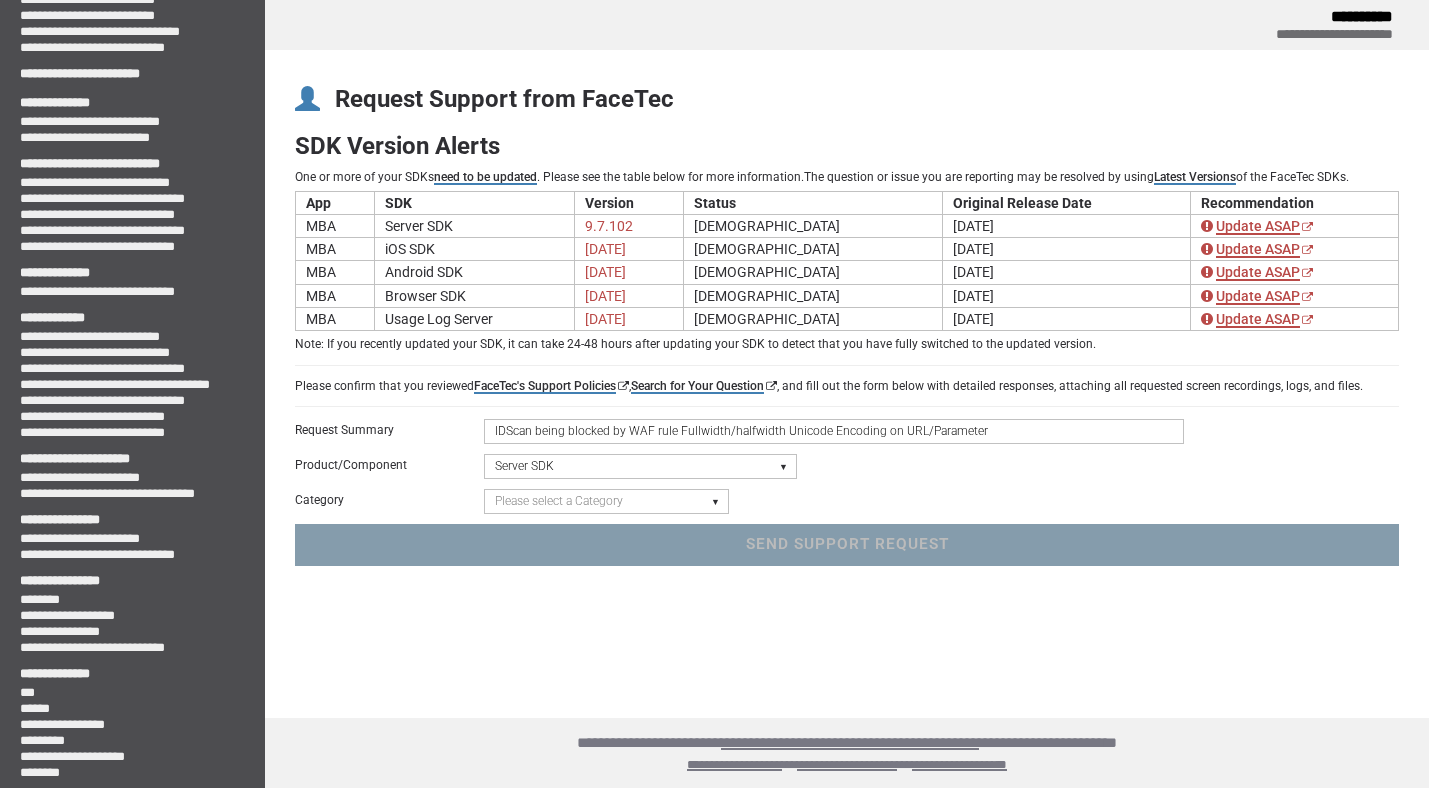 click on "Request Summary  *  IDScan being blocked by WAF rule Fullwidth/halfwidth Unicode Encoding on URL/Parameter Product/Component  *  Please select a Product/Component Device SDK (Android, iOS, Browser) Server SDK Dashboard SDK 3D Liveness & Matching ID Scan - Compatibility, Behavior, OCR, Barcode, NFC UR Codes - Biometric Barcodes Specific Features Access Request Account & Application Category  *  Please select a Category Initialization Issue (Server Not Starting) Crash/Exception API Question or Issue Static Code Analyzer Results SEND SUPPORT REQUEST" at bounding box center (847, 492) 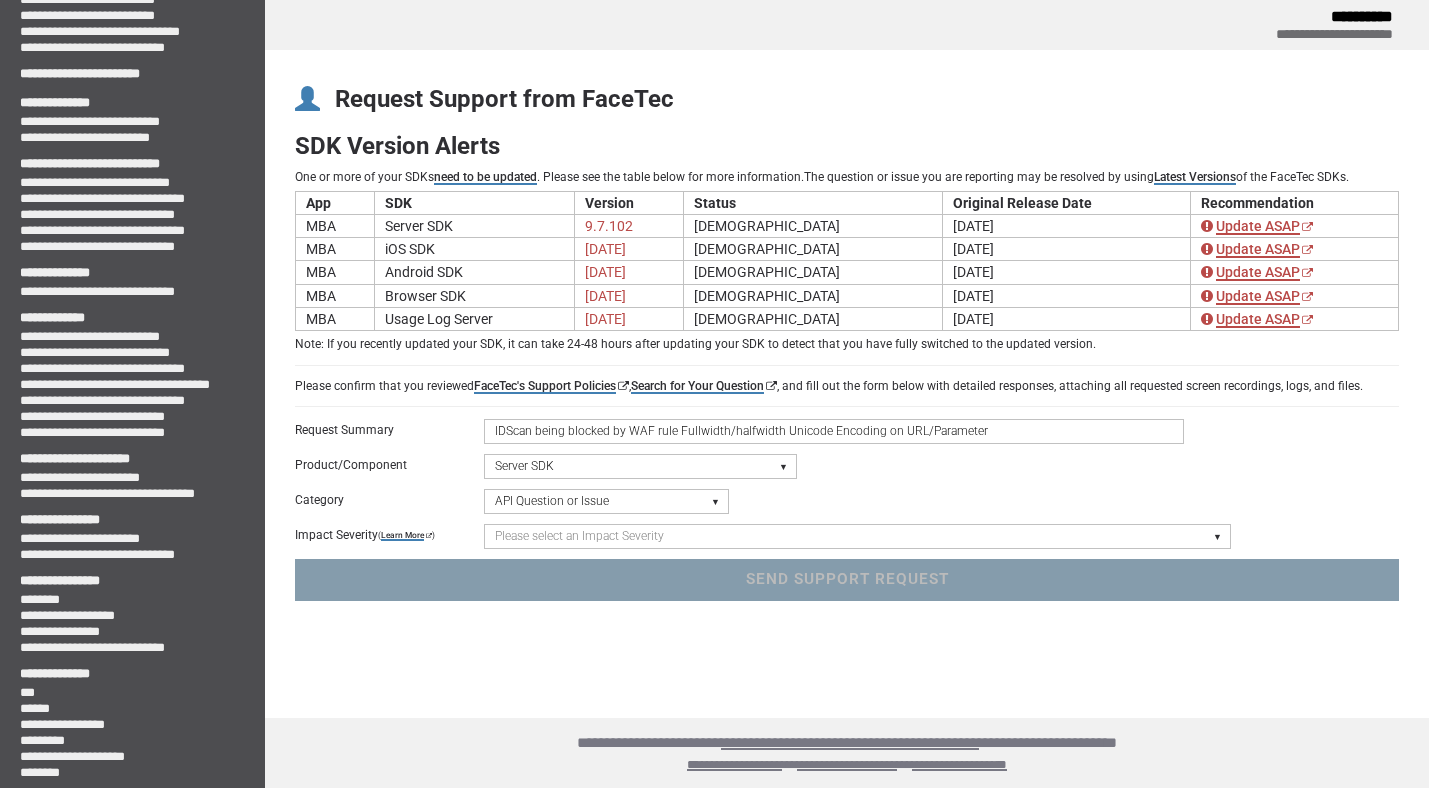 click on "Please select an Impact Severity Severity 1 - Minor Integration Issues, Upgrade Assistance, Encryption Key or Usage Log Questions with No Impact to Live Applications Severity 2 - Moderate Issues Impacting Live Applications / Production Systems Severity 3 - Major Issues Impacting Live Applications - Critical Errors in Production Systems" at bounding box center [857, 536] 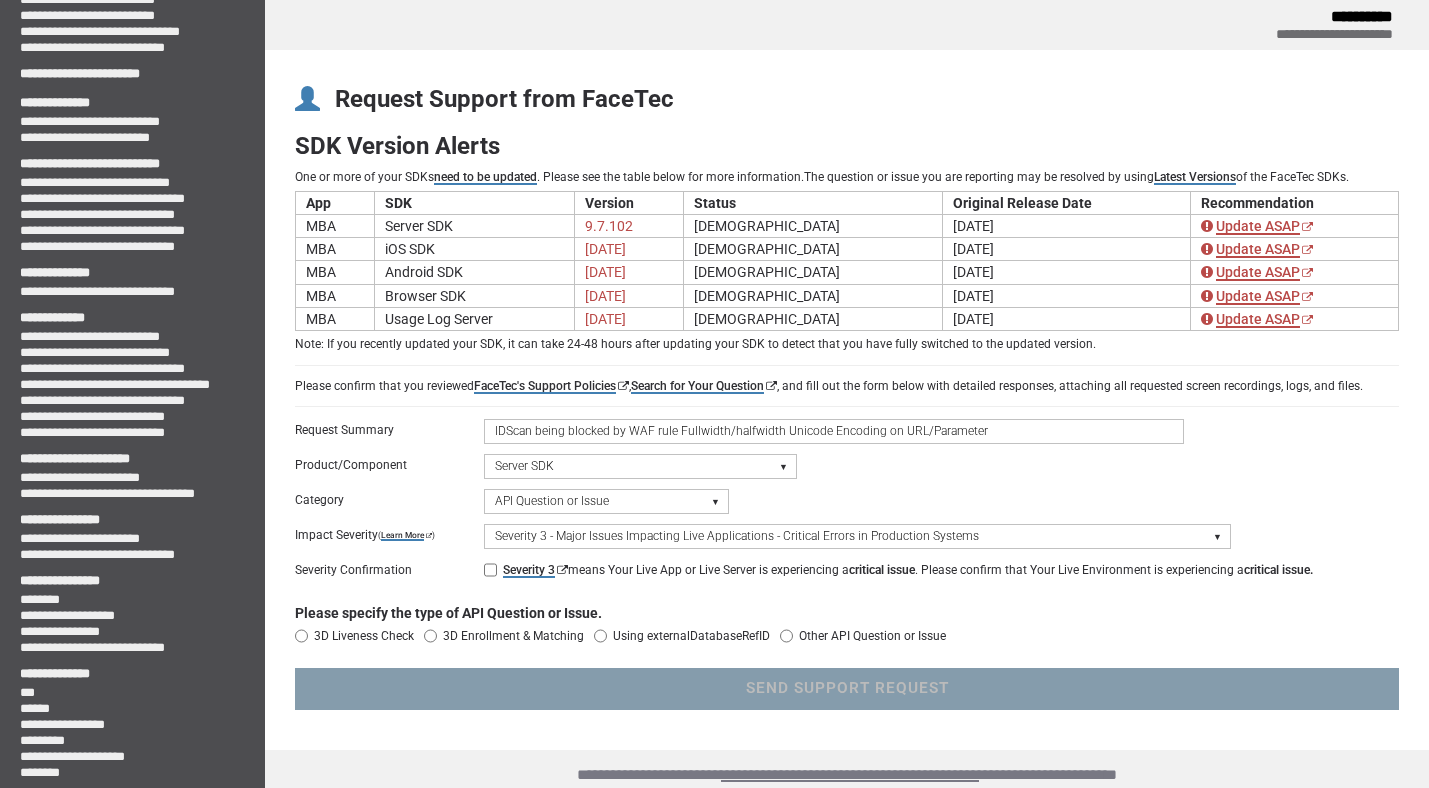 click on "Please select an Impact Severity Severity 1 - Minor Integration Issues, Upgrade Assistance, Encryption Key or Usage Log Questions with No Impact to Live Applications Severity 2 - Moderate Issues Impacting Live Applications / Production Systems Severity 3 - Major Issues Impacting Live Applications - Critical Errors in Production Systems" at bounding box center [857, 536] 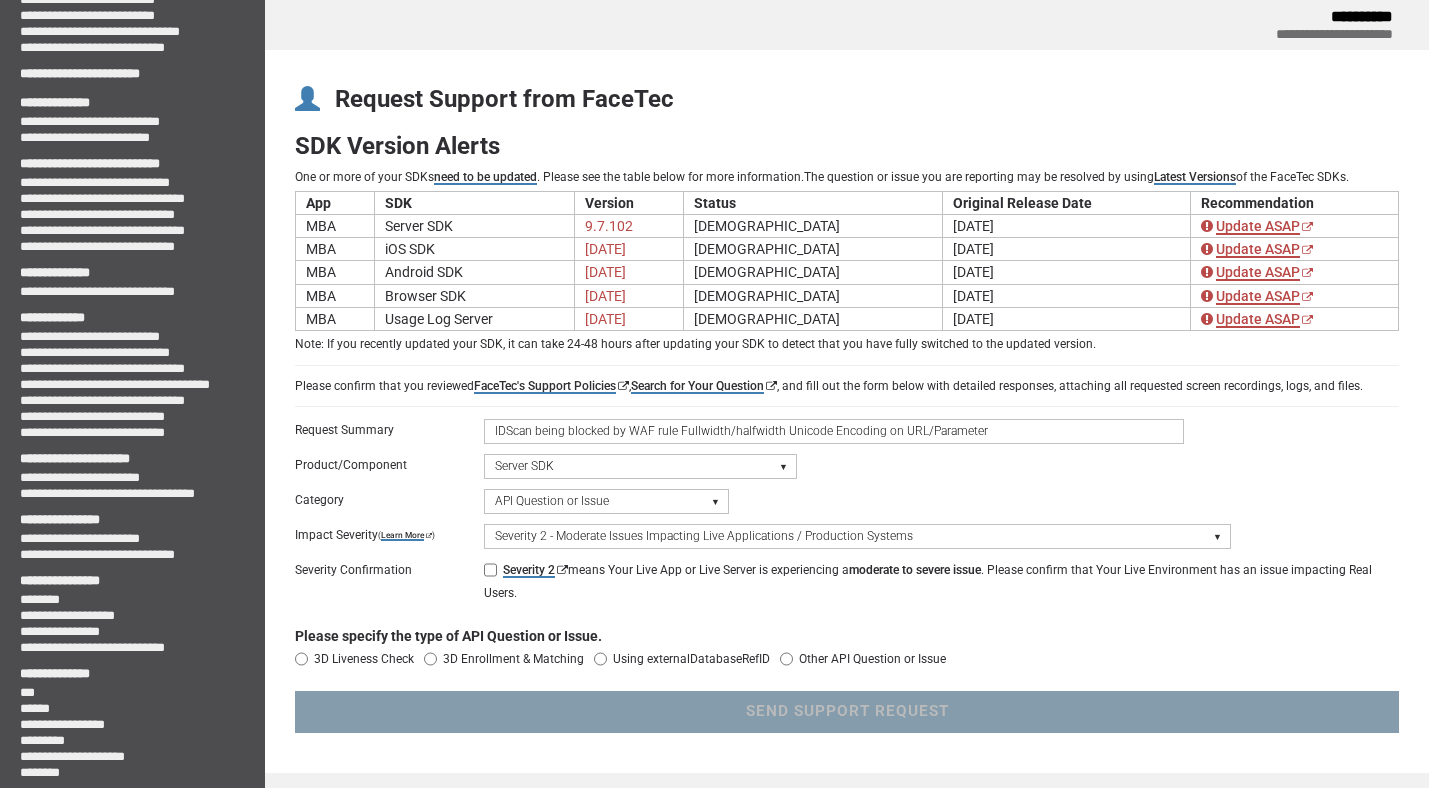 click on "Severity 2  means Your Live App or Live Server is experiencing a  moderate to severe issue . Please confirm that Your Live Environment has an issue impacting Real Users." at bounding box center (490, 570) 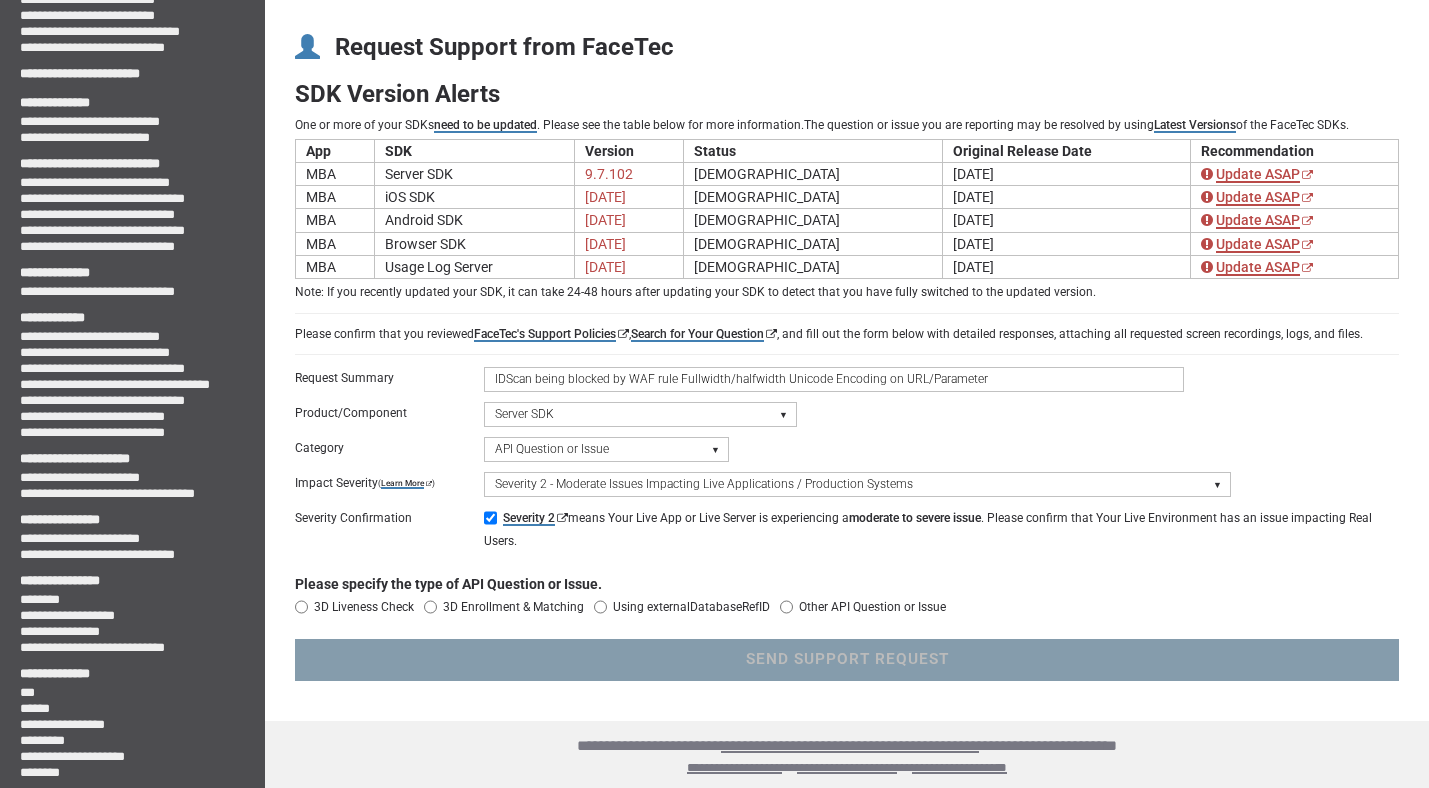 scroll, scrollTop: 55, scrollLeft: 0, axis: vertical 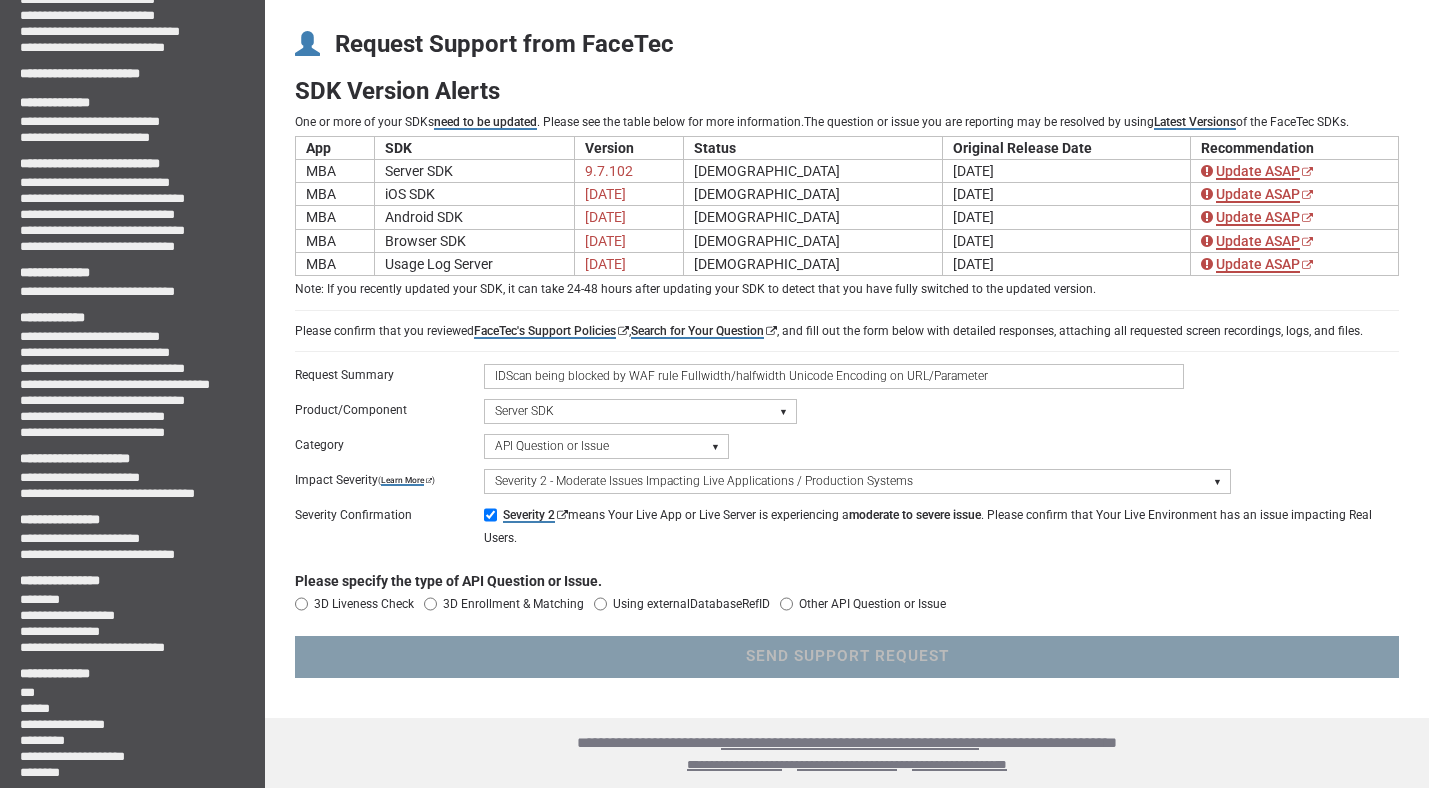 click on "Other API Question or Issue" at bounding box center (786, 604) 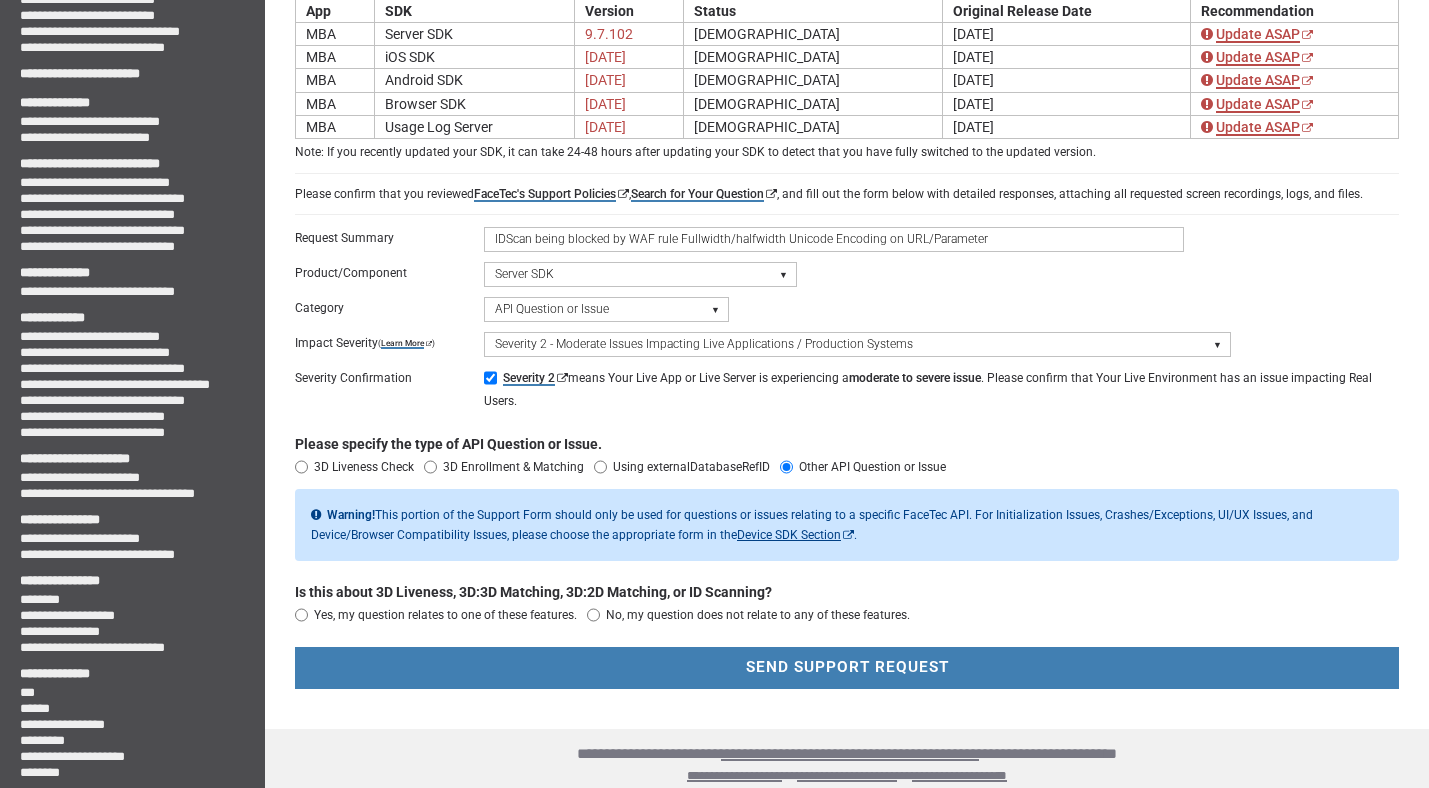 scroll, scrollTop: 203, scrollLeft: 0, axis: vertical 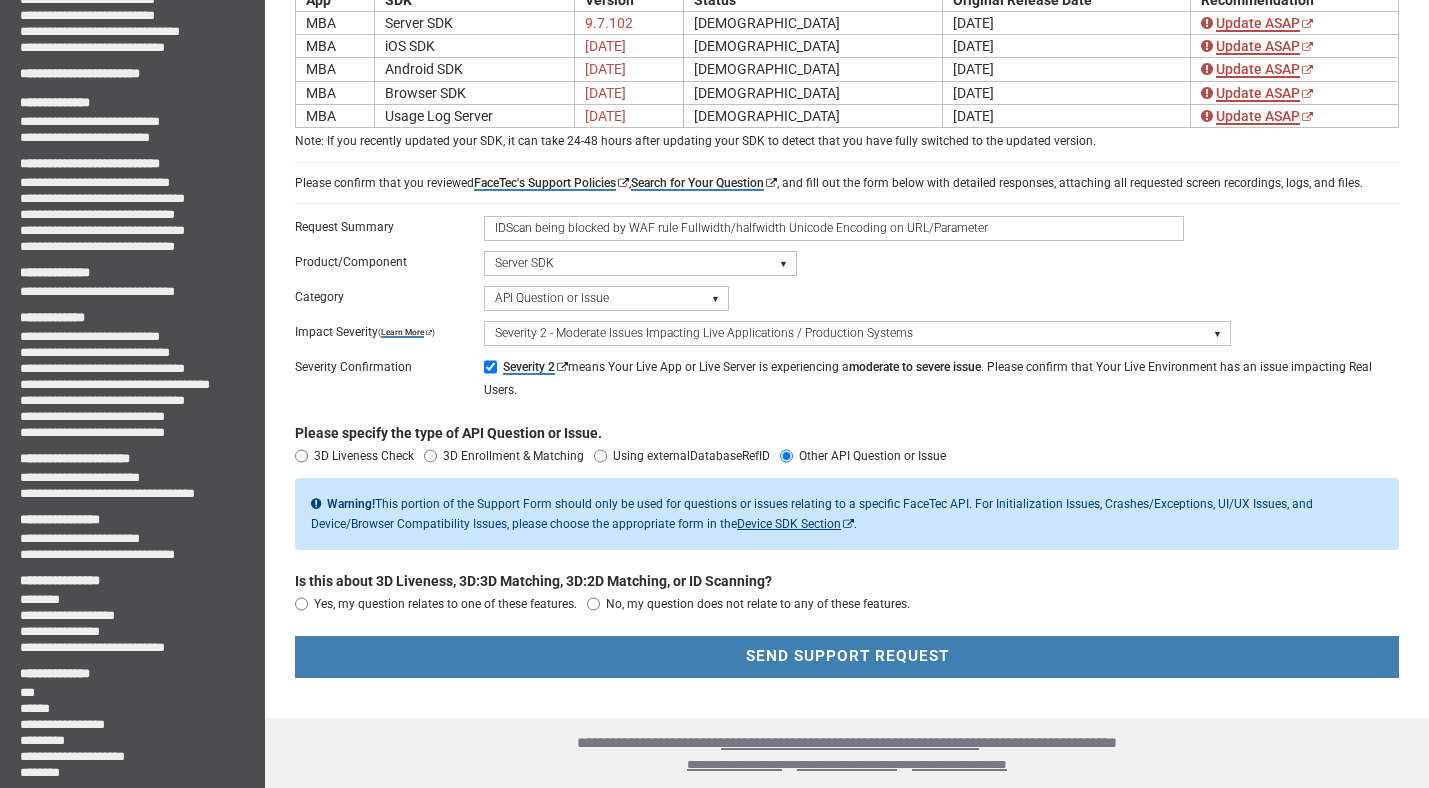 click on "Yes, my question relates to one of these features." at bounding box center (445, 604) 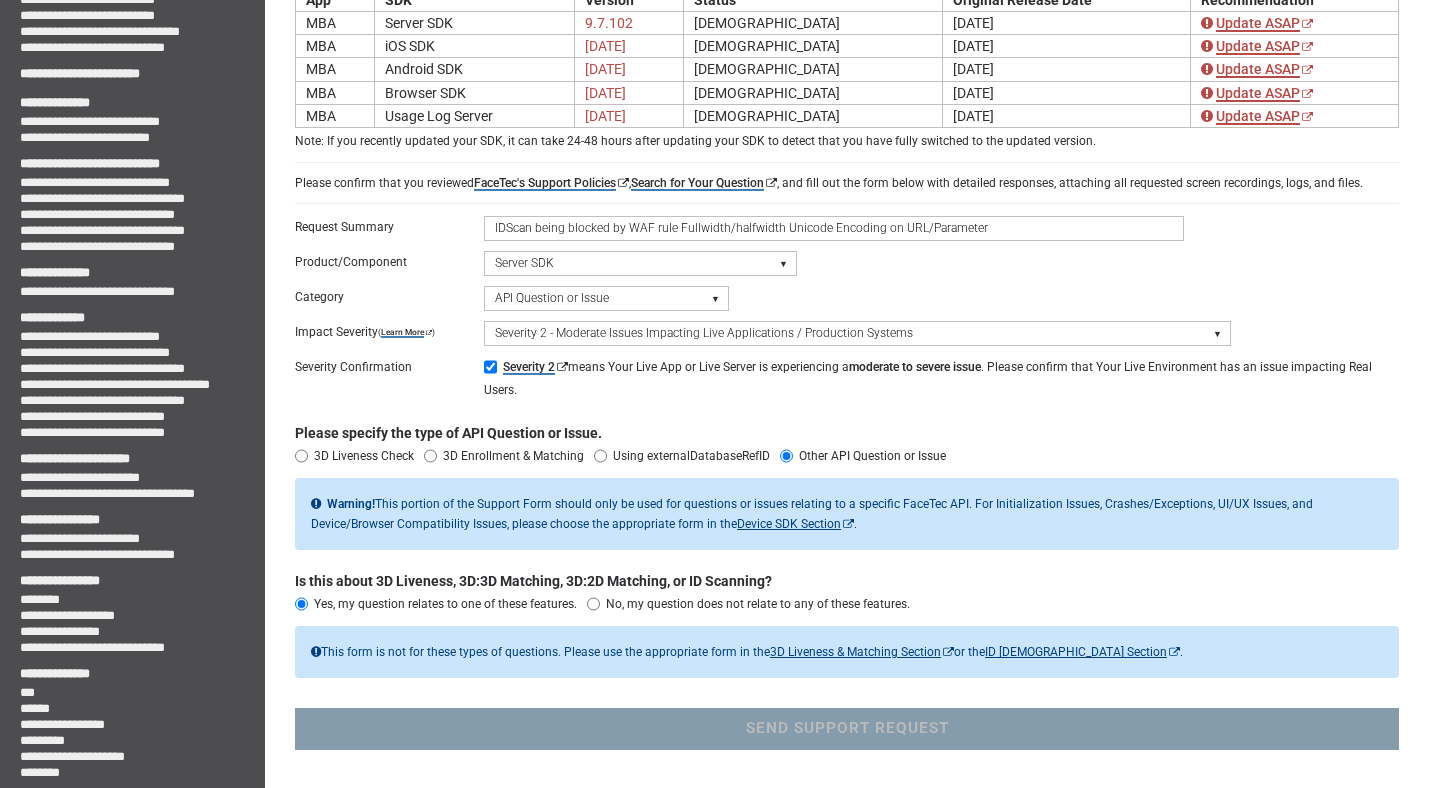scroll, scrollTop: 275, scrollLeft: 0, axis: vertical 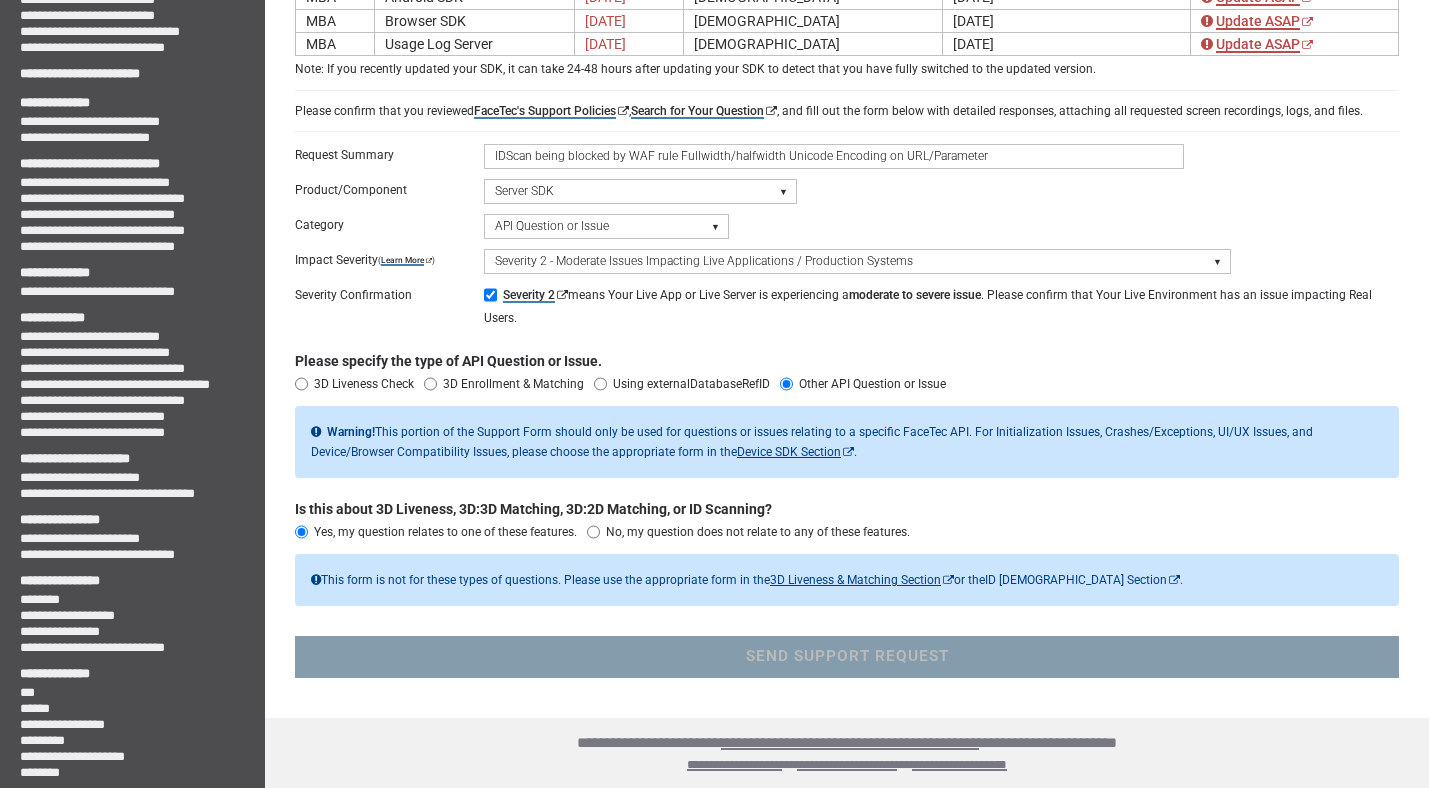click on "ID Scan Section" at bounding box center [1076, 580] 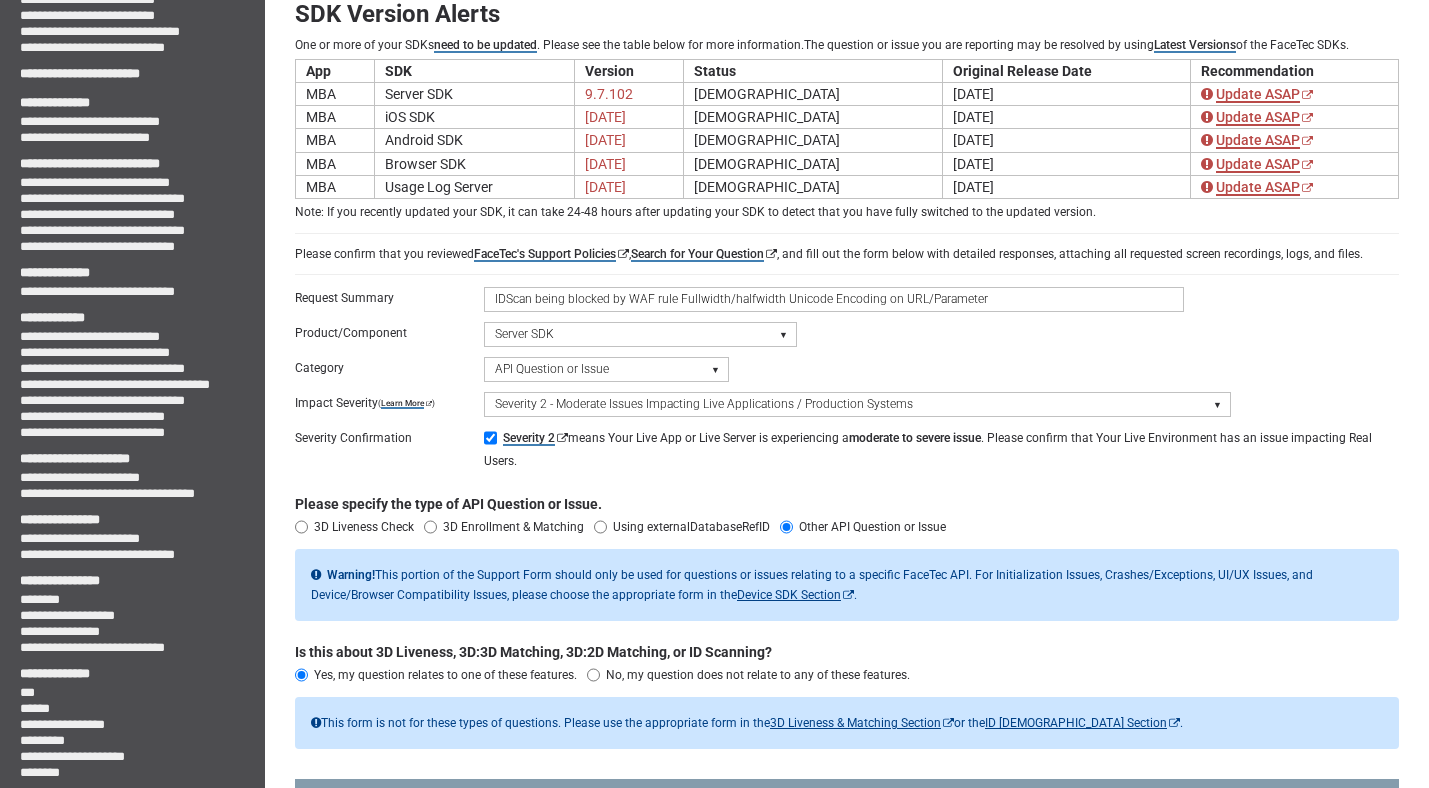 scroll, scrollTop: 0, scrollLeft: 0, axis: both 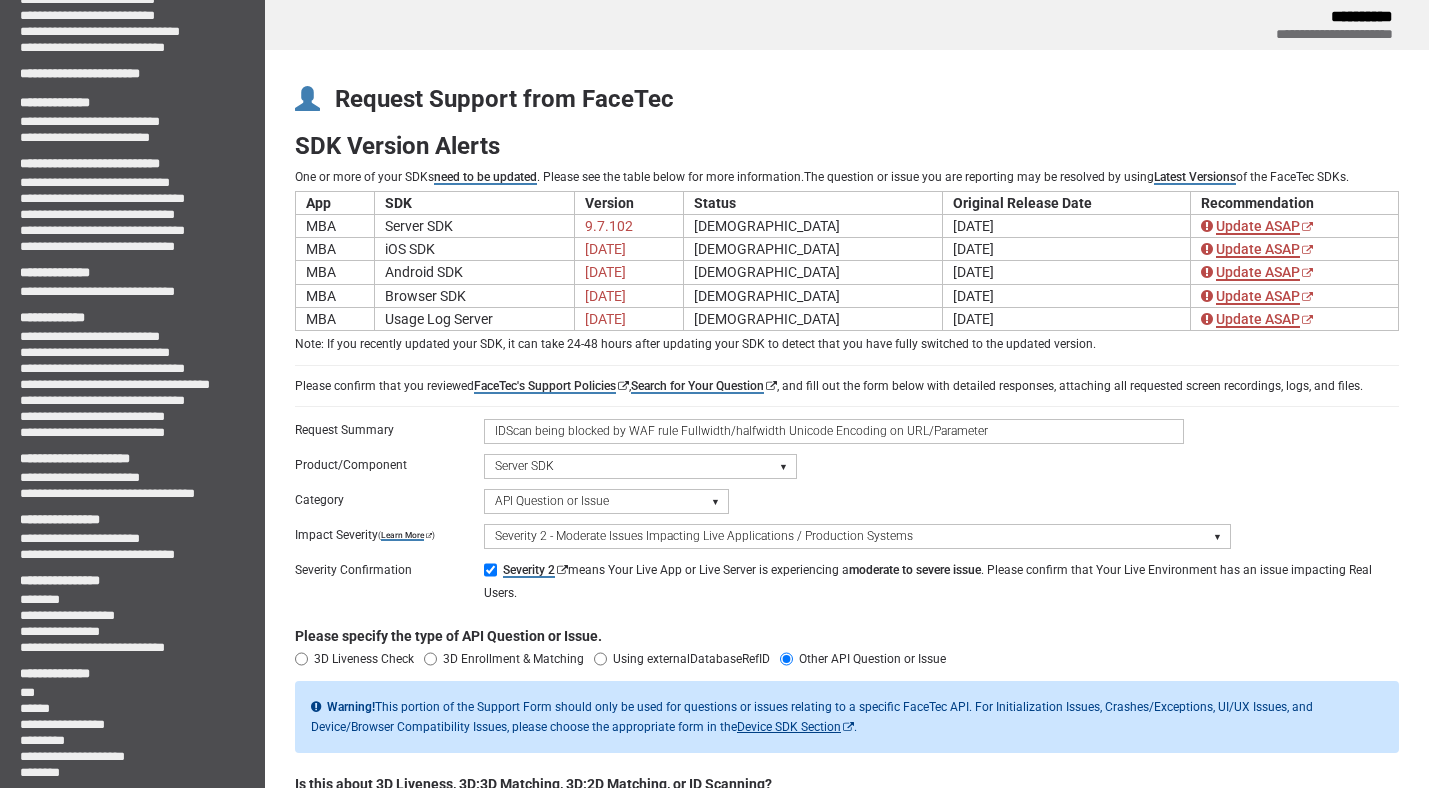 click on "IDScan being blocked by WAF rule Fullwidth/halfwidth Unicode Encoding on URL/Parameter" at bounding box center (834, 431) 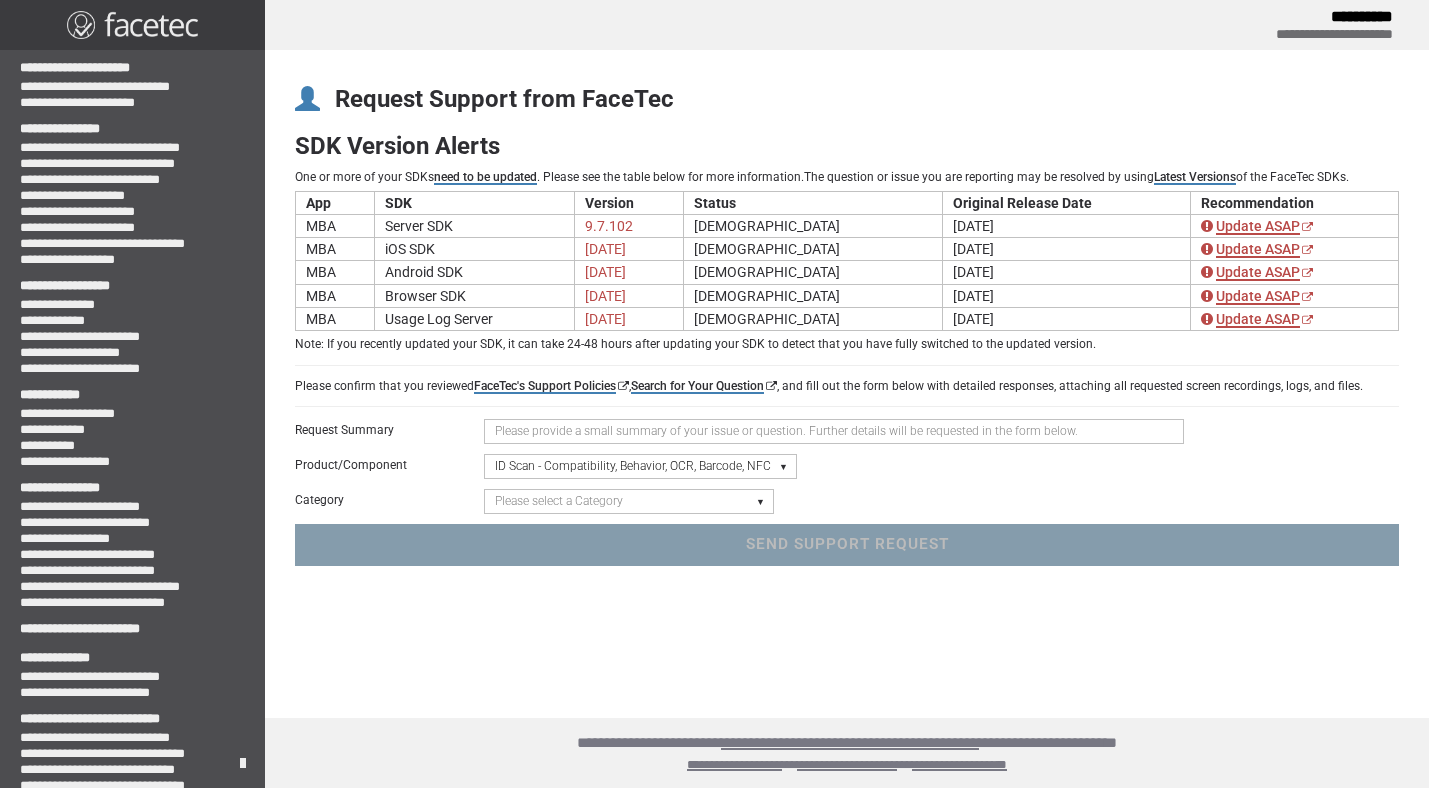 scroll, scrollTop: 0, scrollLeft: 0, axis: both 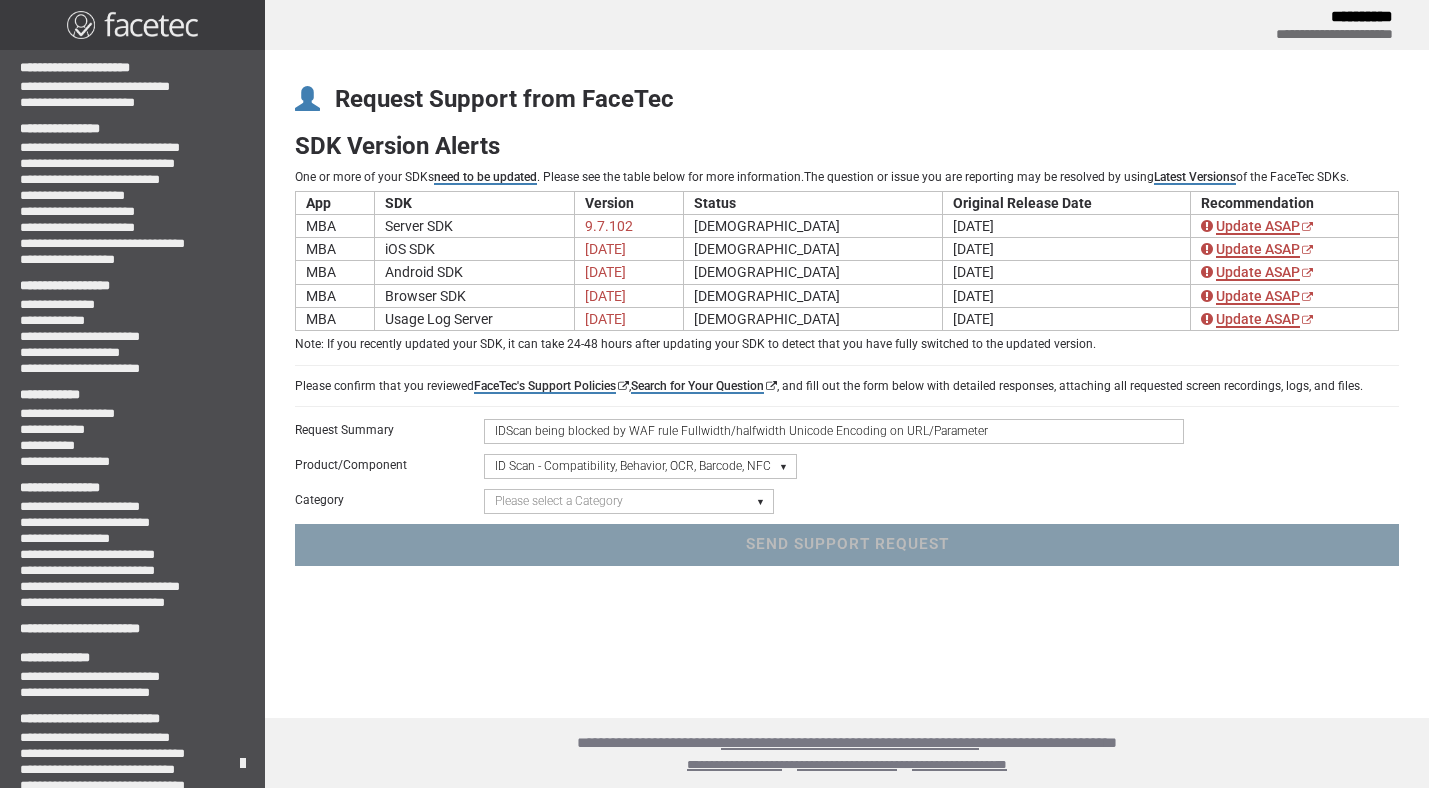 type on "IDScan being blocked by WAF rule Fullwidth/halfwidth Unicode Encoding on URL/Parameter" 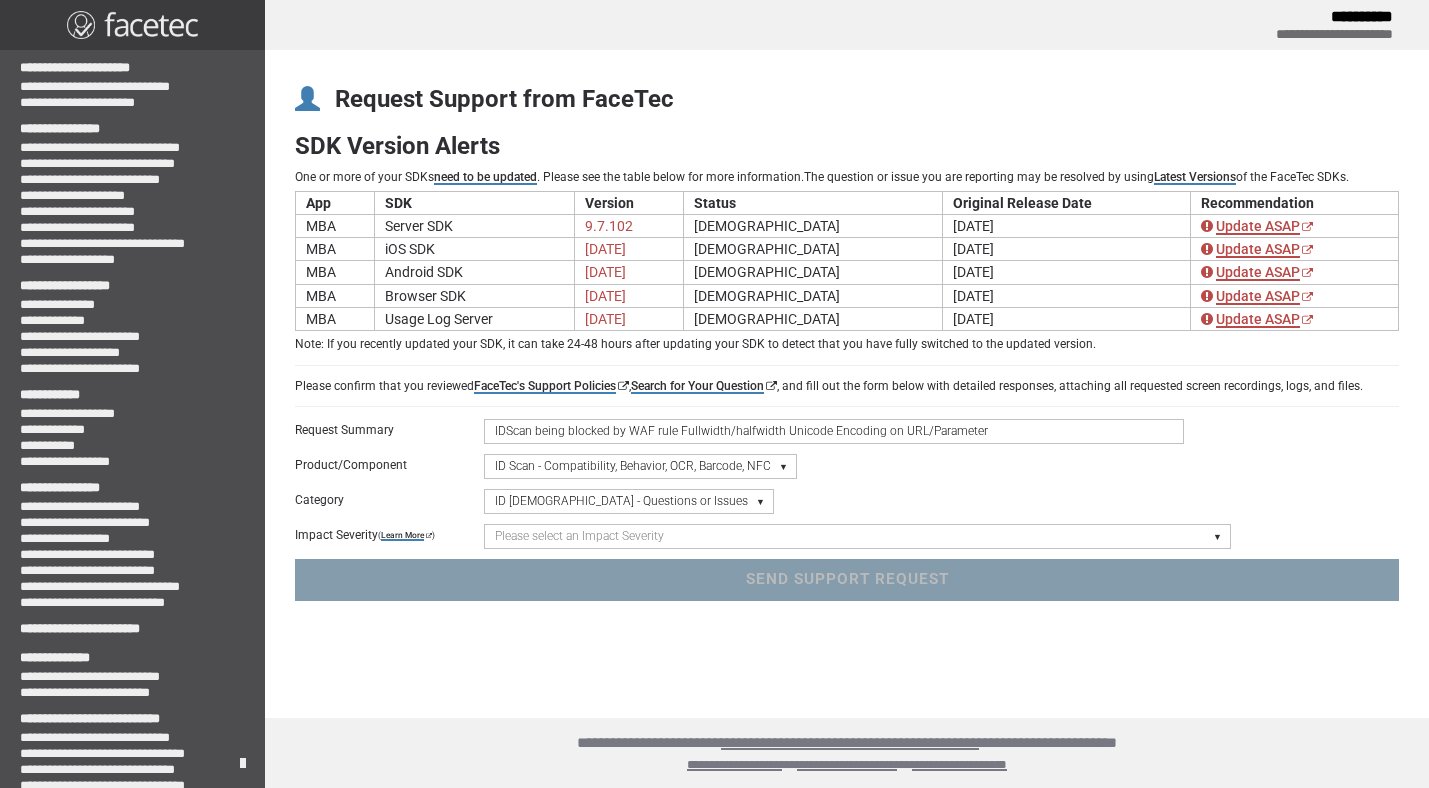 click on "Please select an Impact Severity Severity 1 - Minor Integration Issues, Upgrade Assistance, Encryption Key or Usage Log Questions with No Impact to Live Applications Severity 2 - Moderate Issues Impacting Live Applications / Production Systems Severity 3 - Major Issues Impacting Live Applications - Critical Errors in Production Systems" at bounding box center (857, 536) 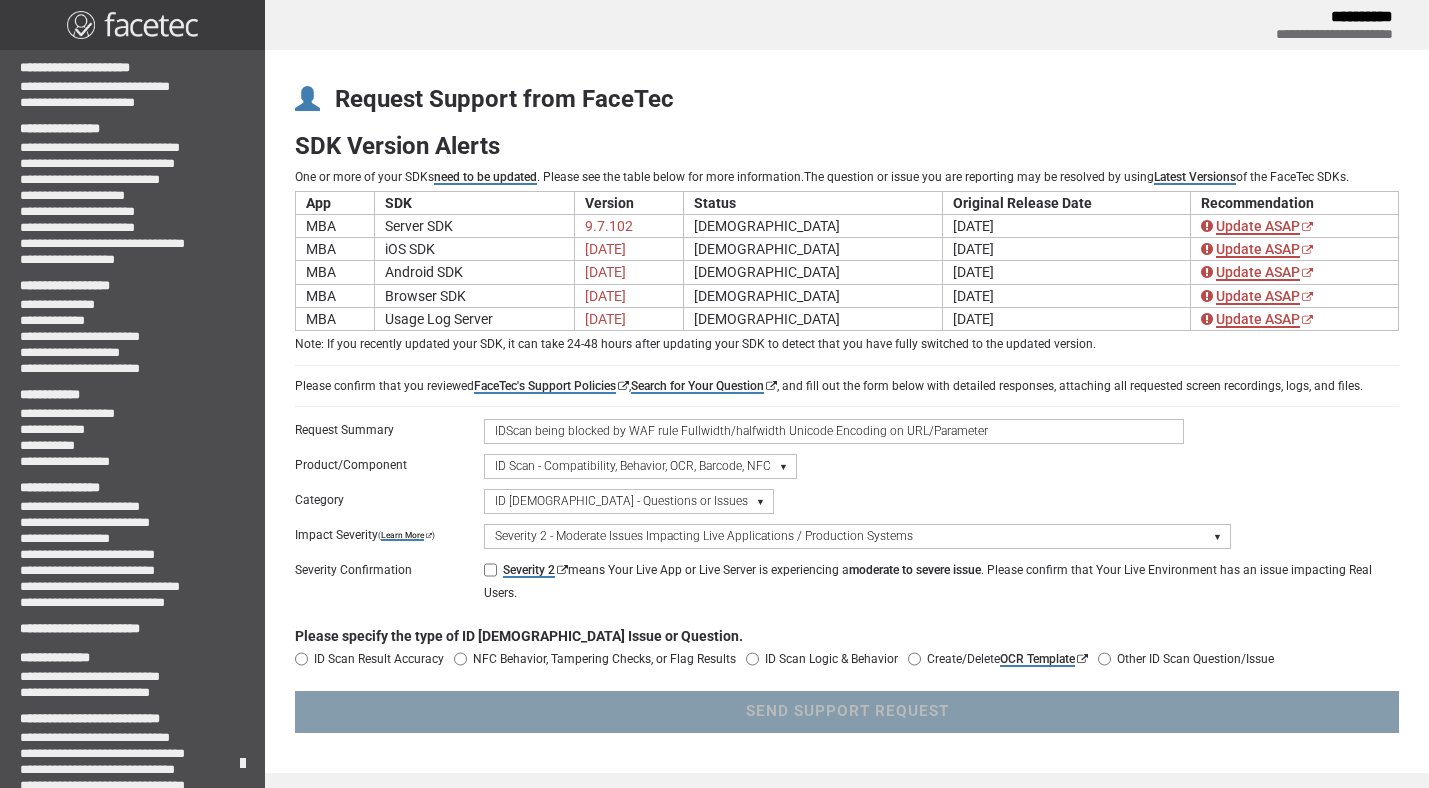 click on "Severity 2  means Your Live App or Live Server is experiencing a  moderate to severe issue . Please confirm that Your Live Environment has an issue impacting Real Users." at bounding box center [490, 570] 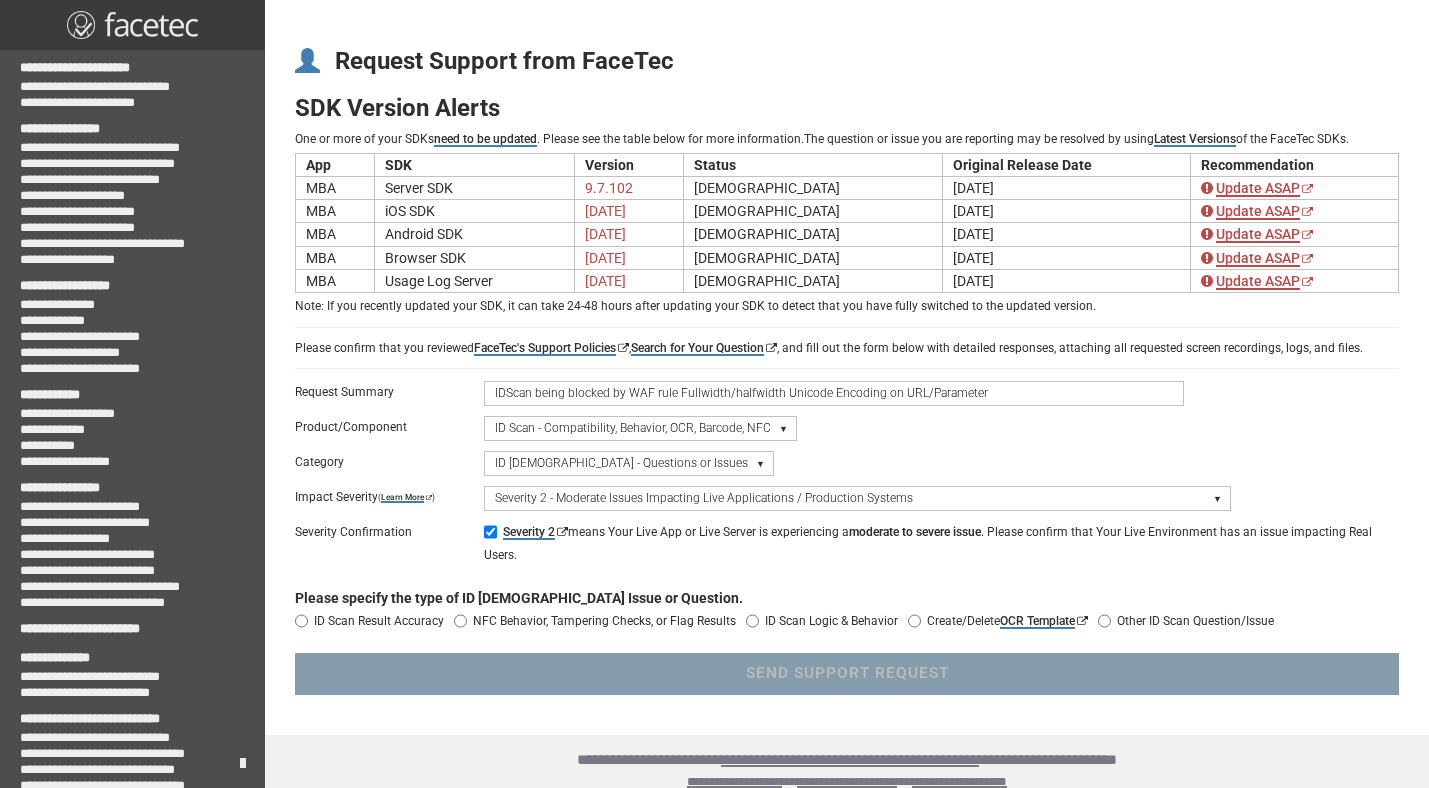 scroll, scrollTop: 55, scrollLeft: 0, axis: vertical 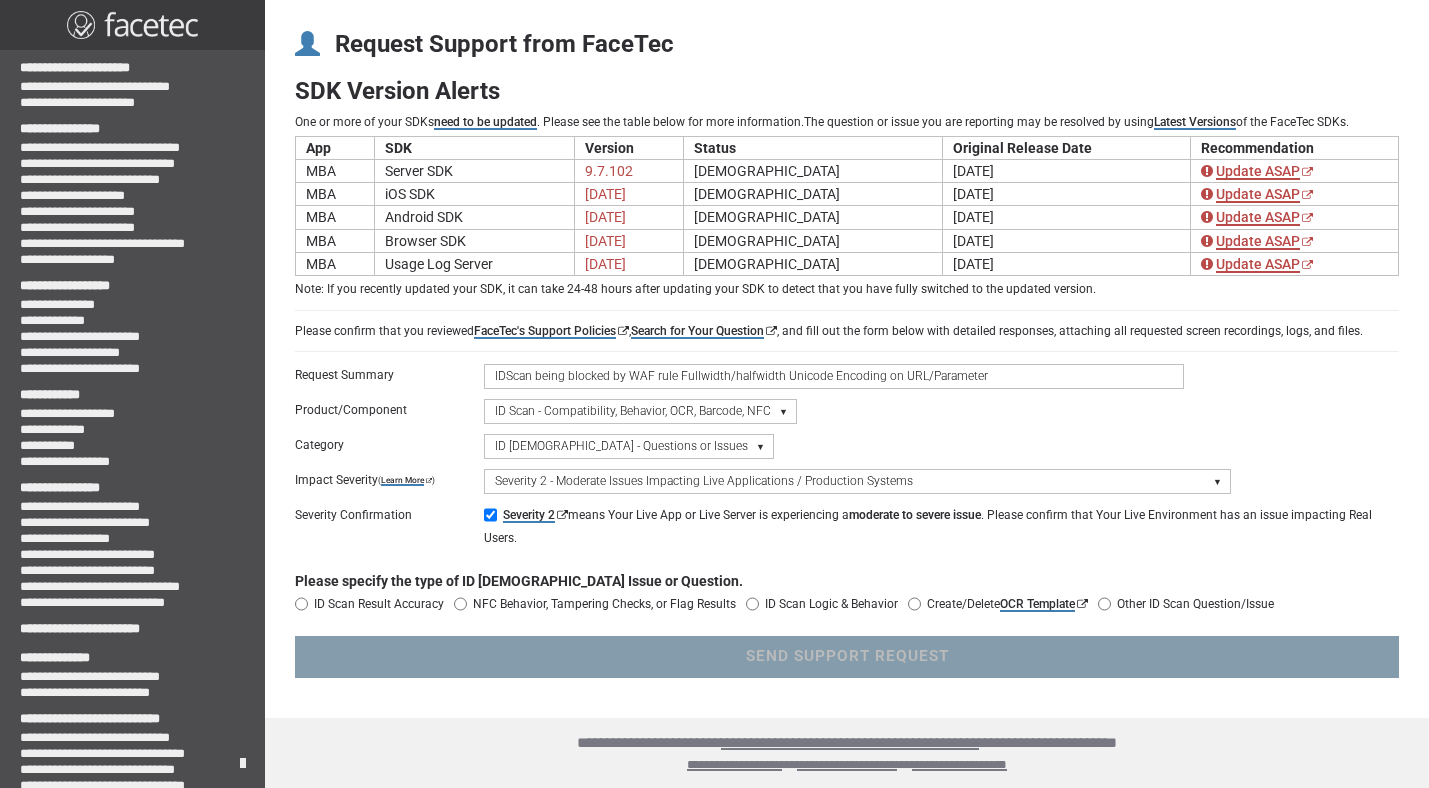 click on "Other ID Scan Question/Issue" at bounding box center [1104, 604] 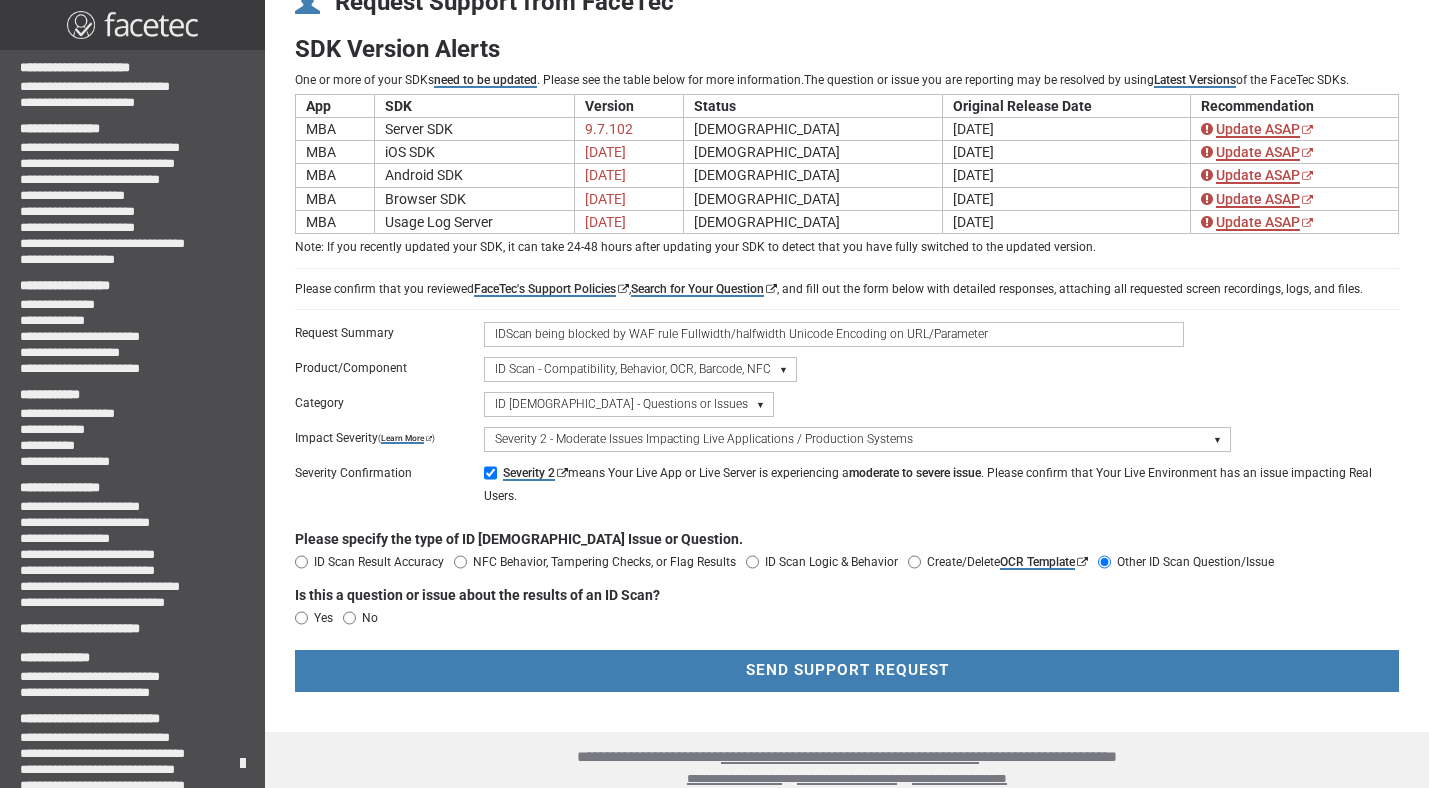 scroll, scrollTop: 111, scrollLeft: 0, axis: vertical 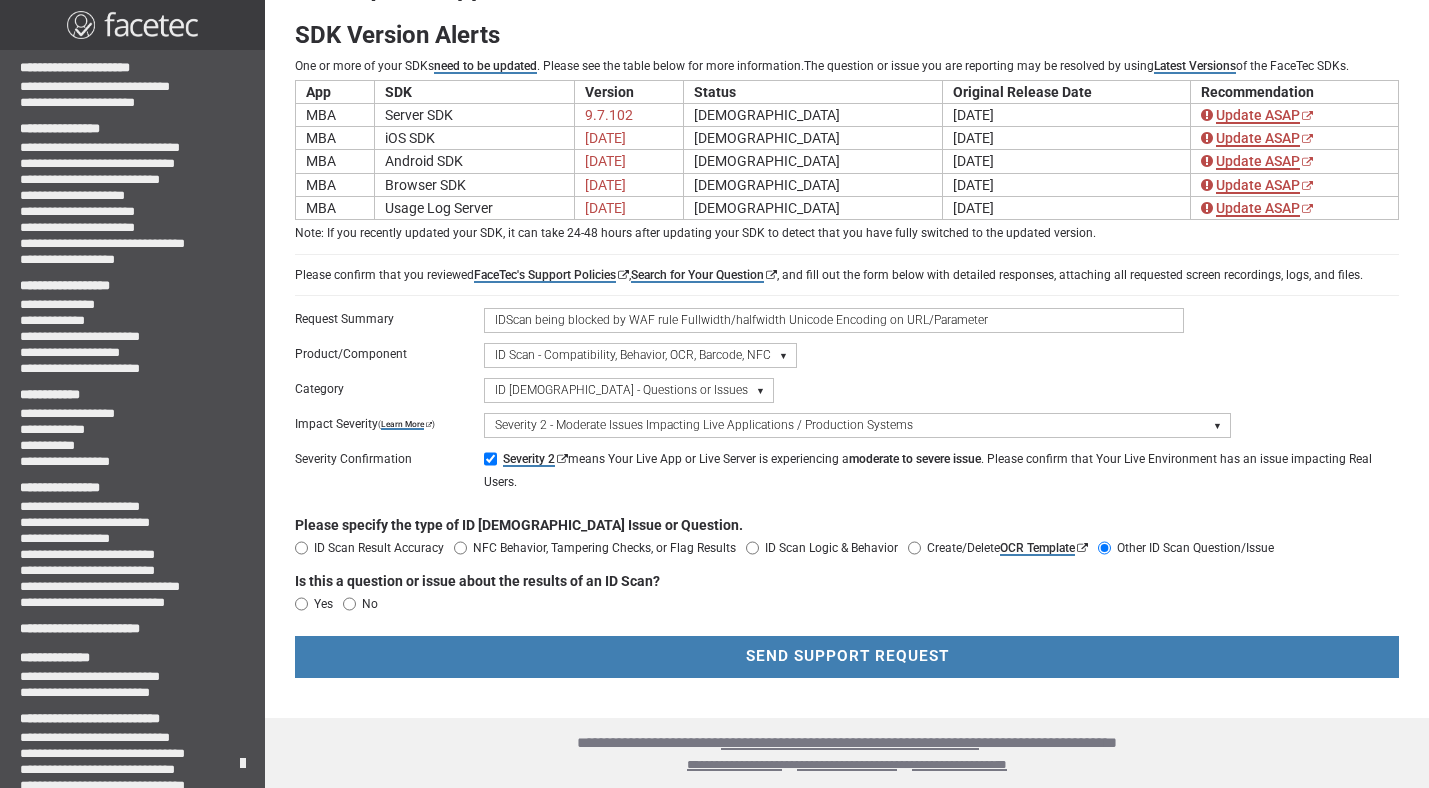 click on "Yes" at bounding box center [301, 604] 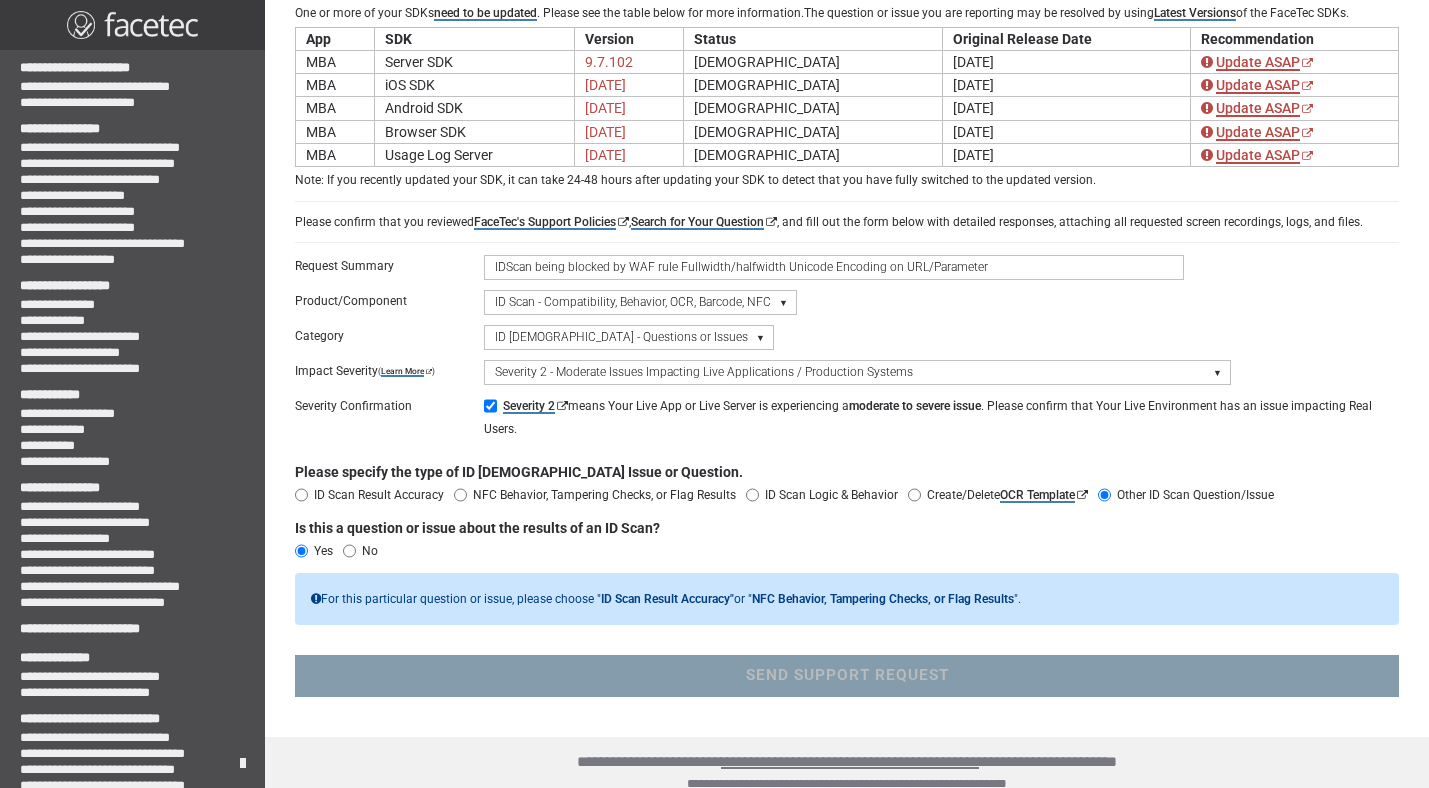 scroll, scrollTop: 183, scrollLeft: 0, axis: vertical 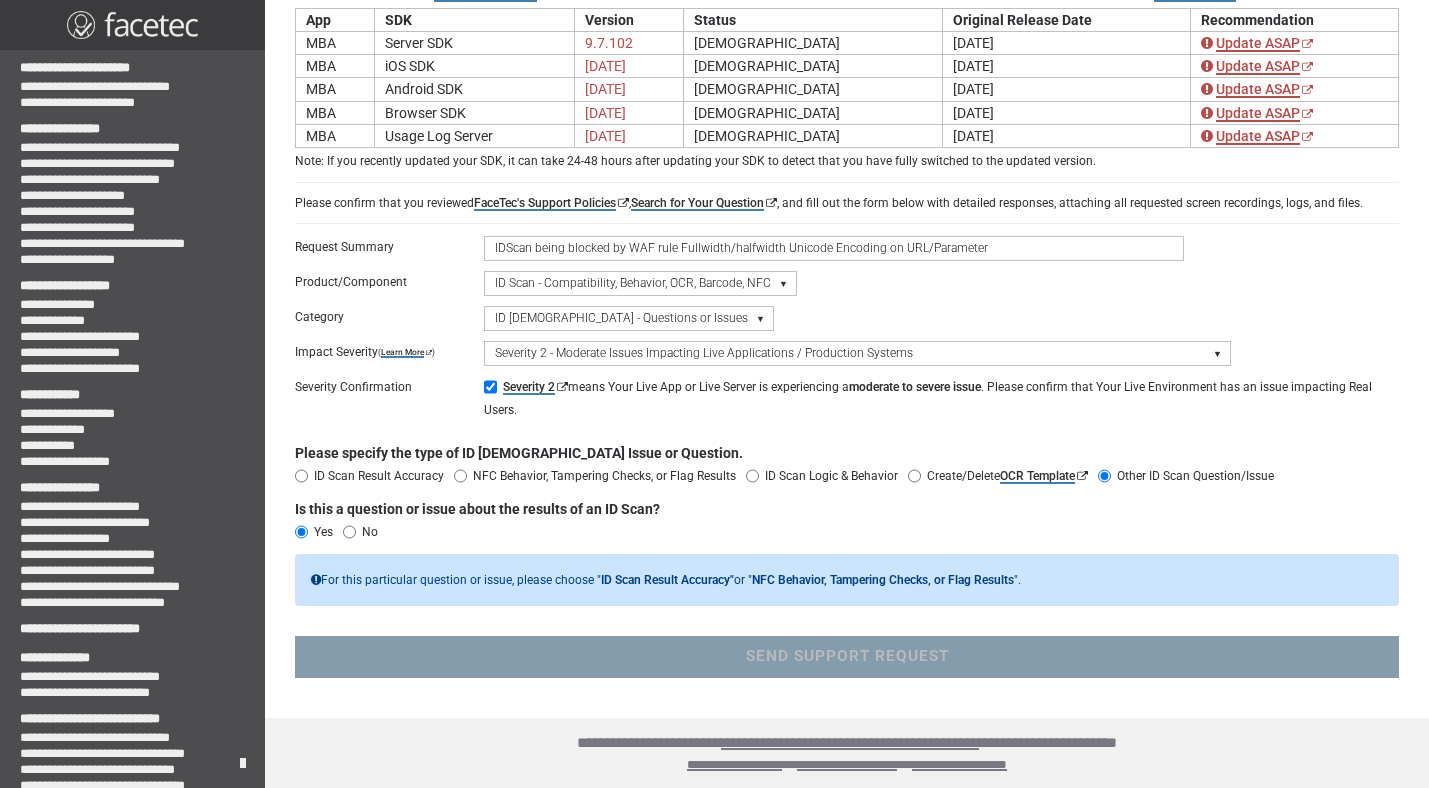click on "Please select a Category ID Scan - Questions or Issues" at bounding box center (629, 318) 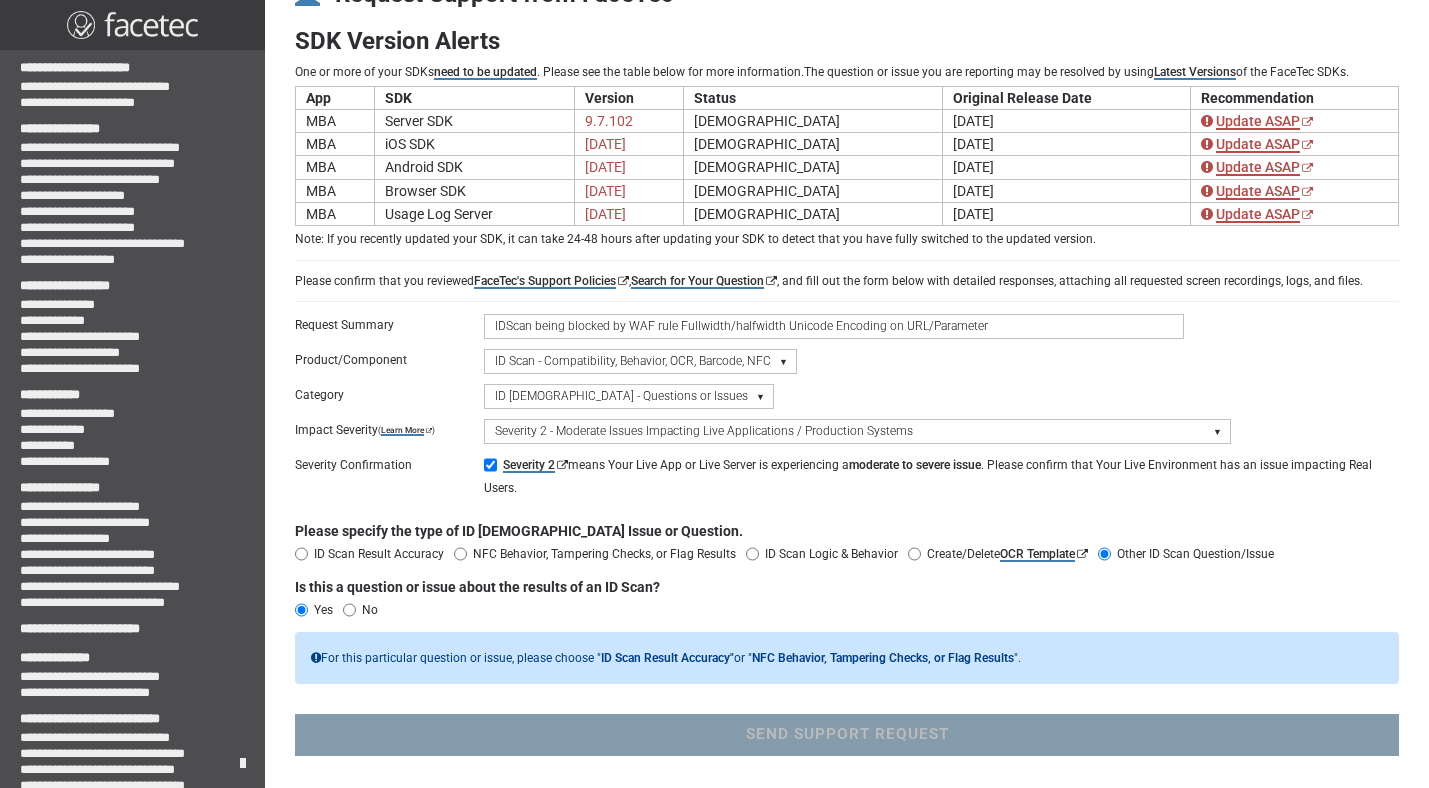 scroll, scrollTop: 106, scrollLeft: 0, axis: vertical 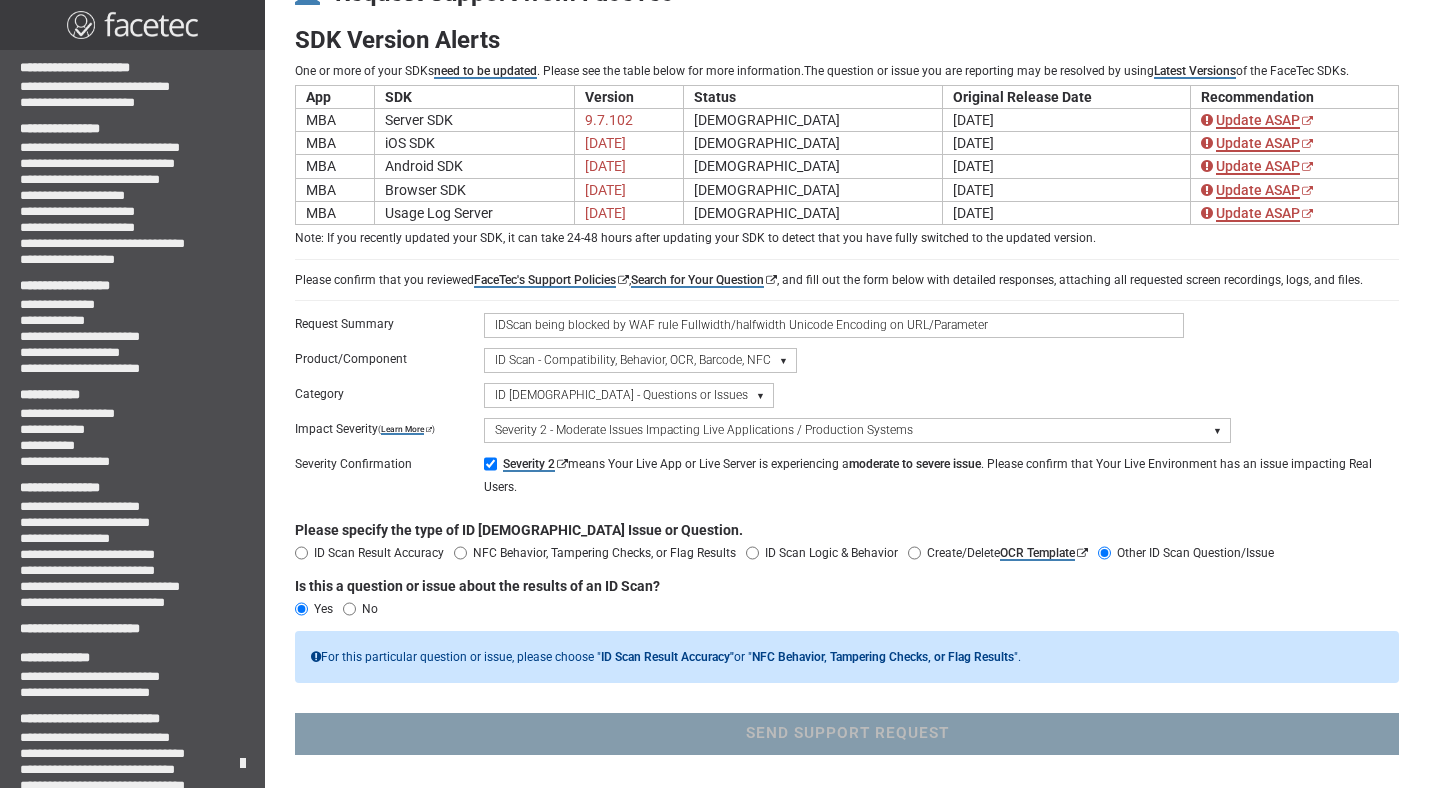 click on "ID Scan Result Accuracy" at bounding box center (379, 553) 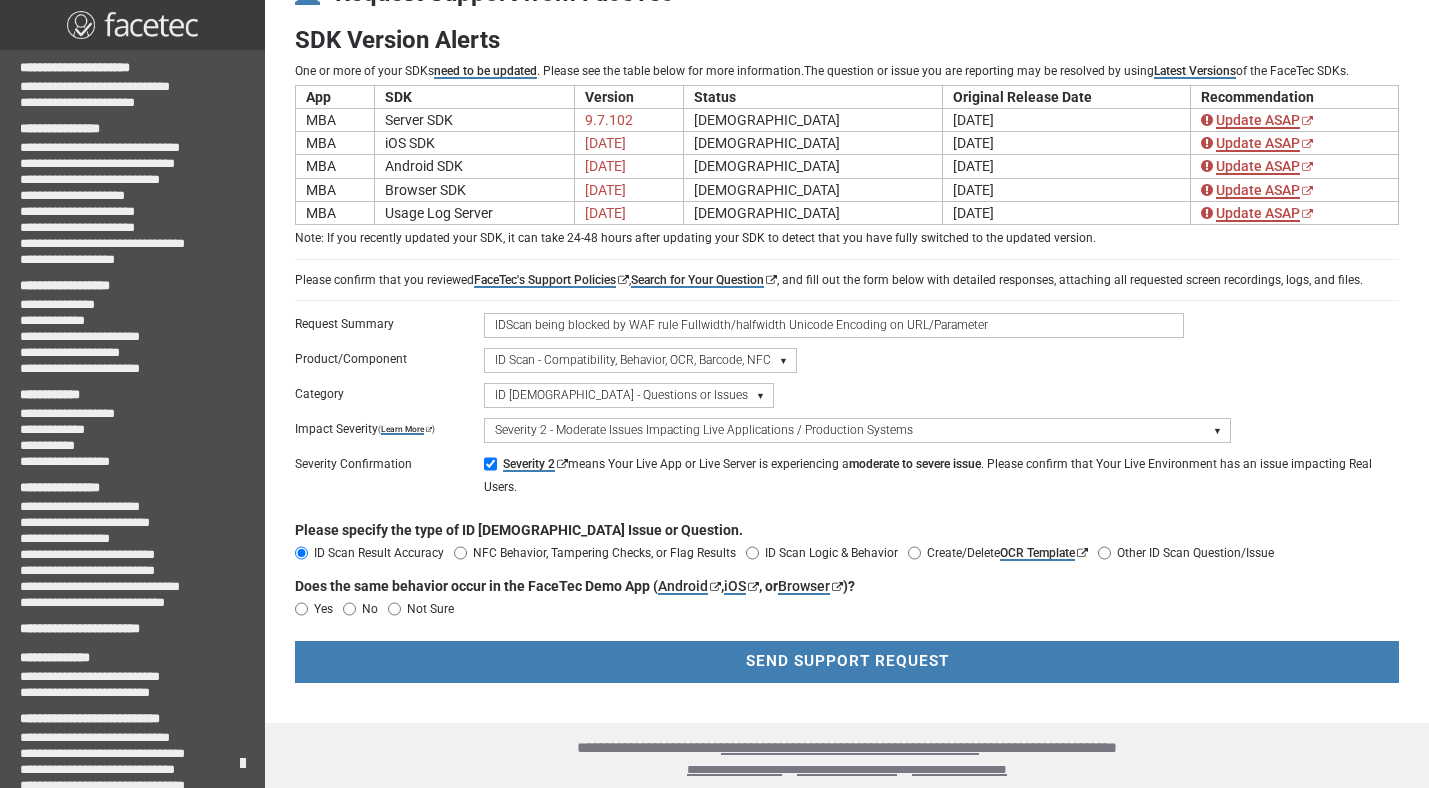 scroll, scrollTop: 111, scrollLeft: 0, axis: vertical 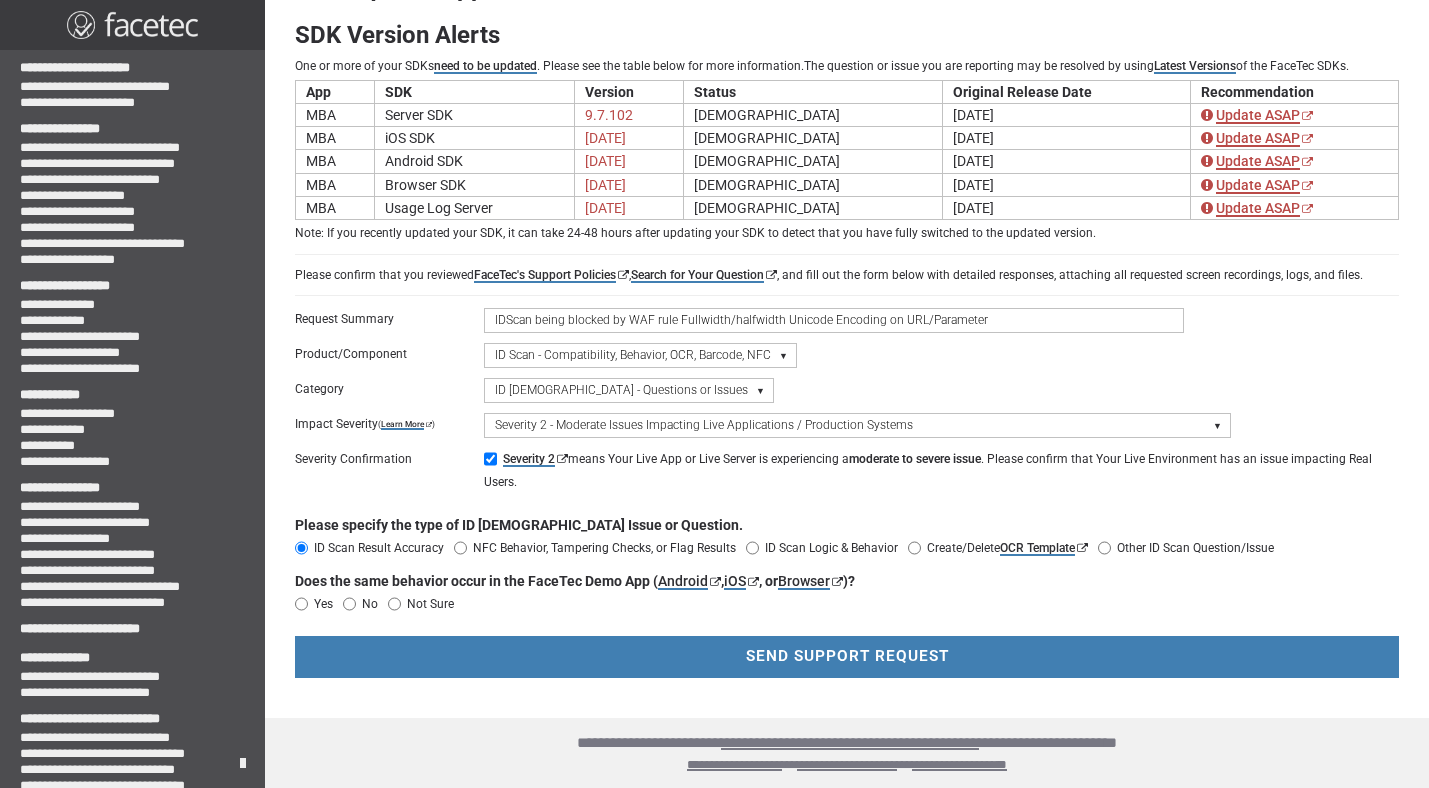 click on "Not Sure" at bounding box center (394, 604) 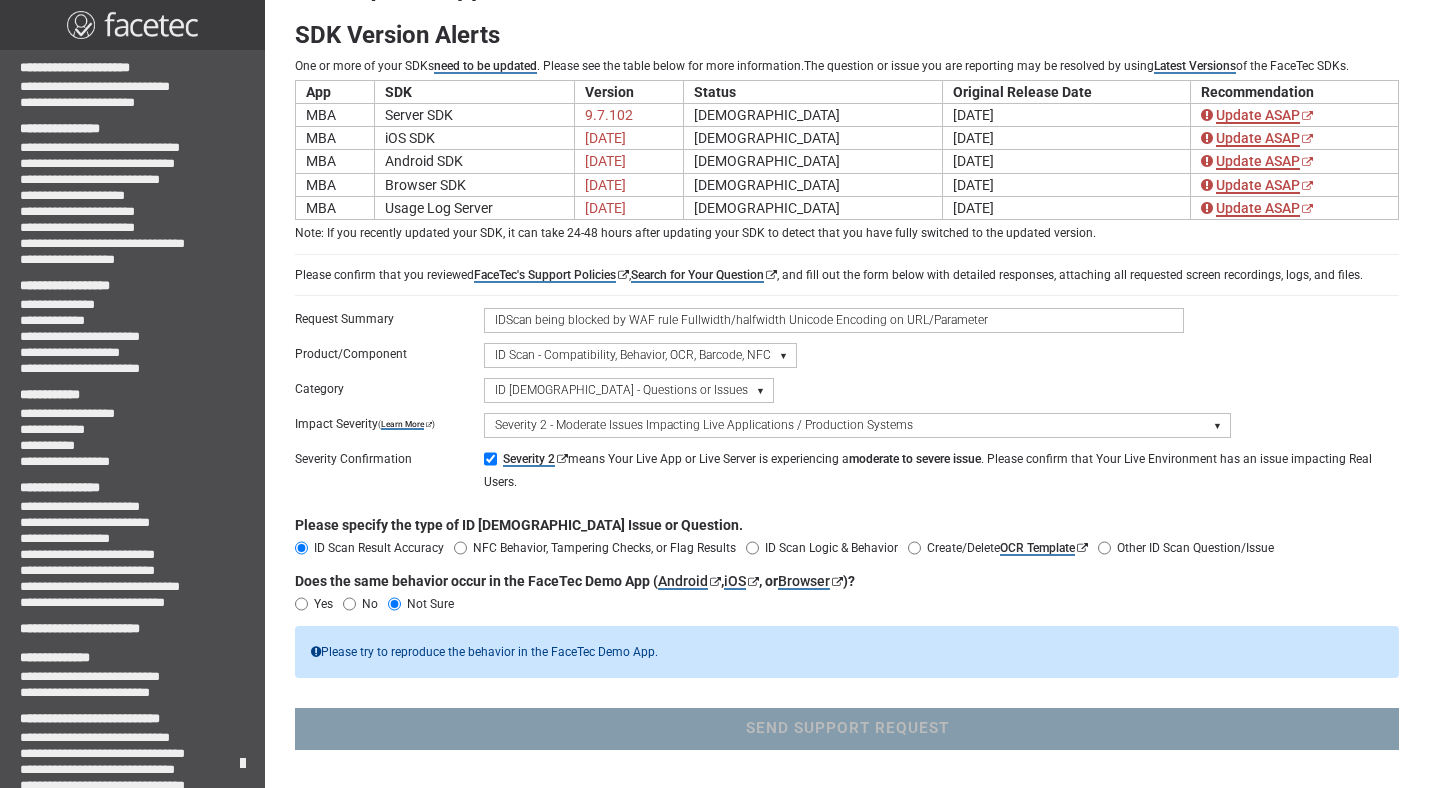 click on "Yes" at bounding box center [301, 604] 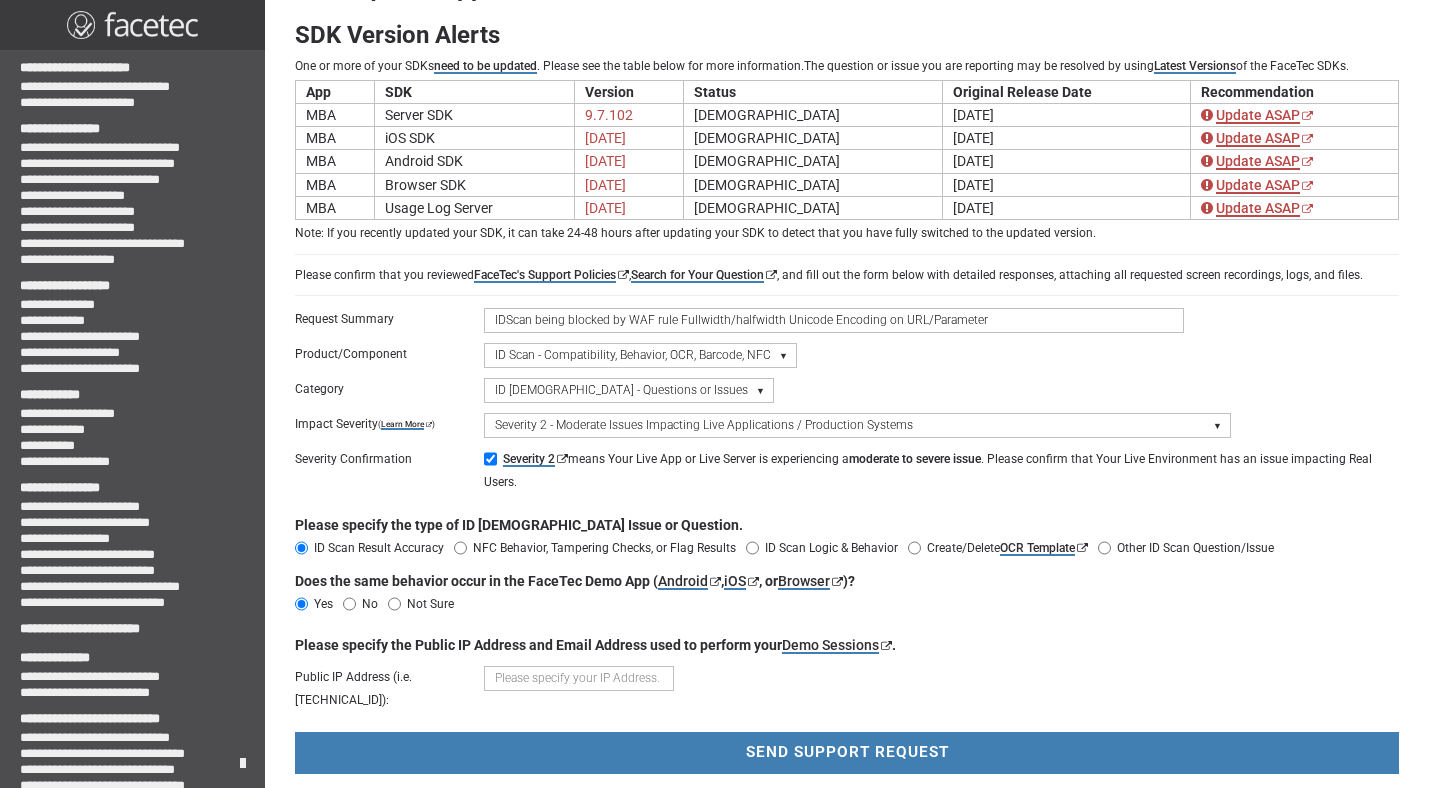 scroll, scrollTop: 206, scrollLeft: 0, axis: vertical 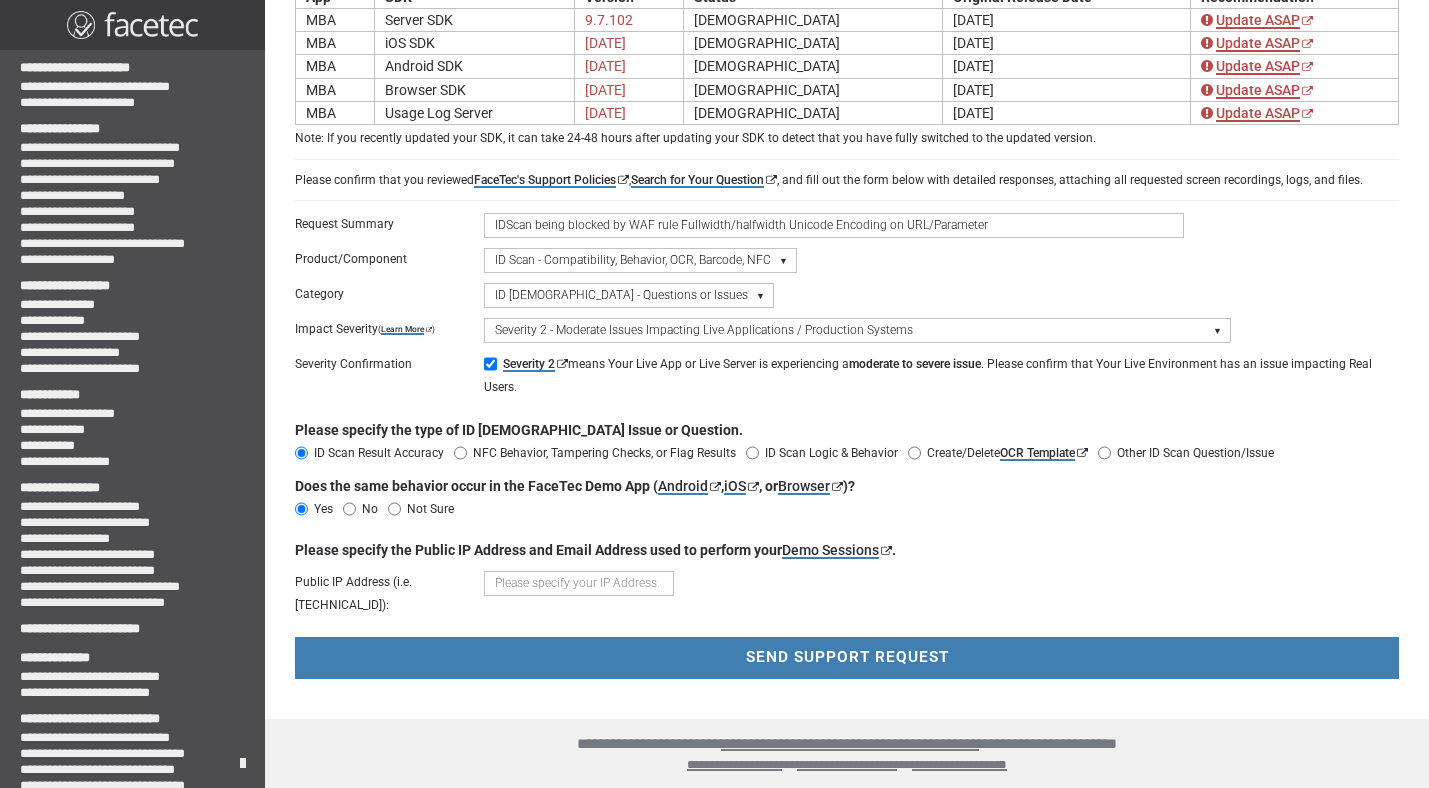 click on "No" at bounding box center [349, 509] 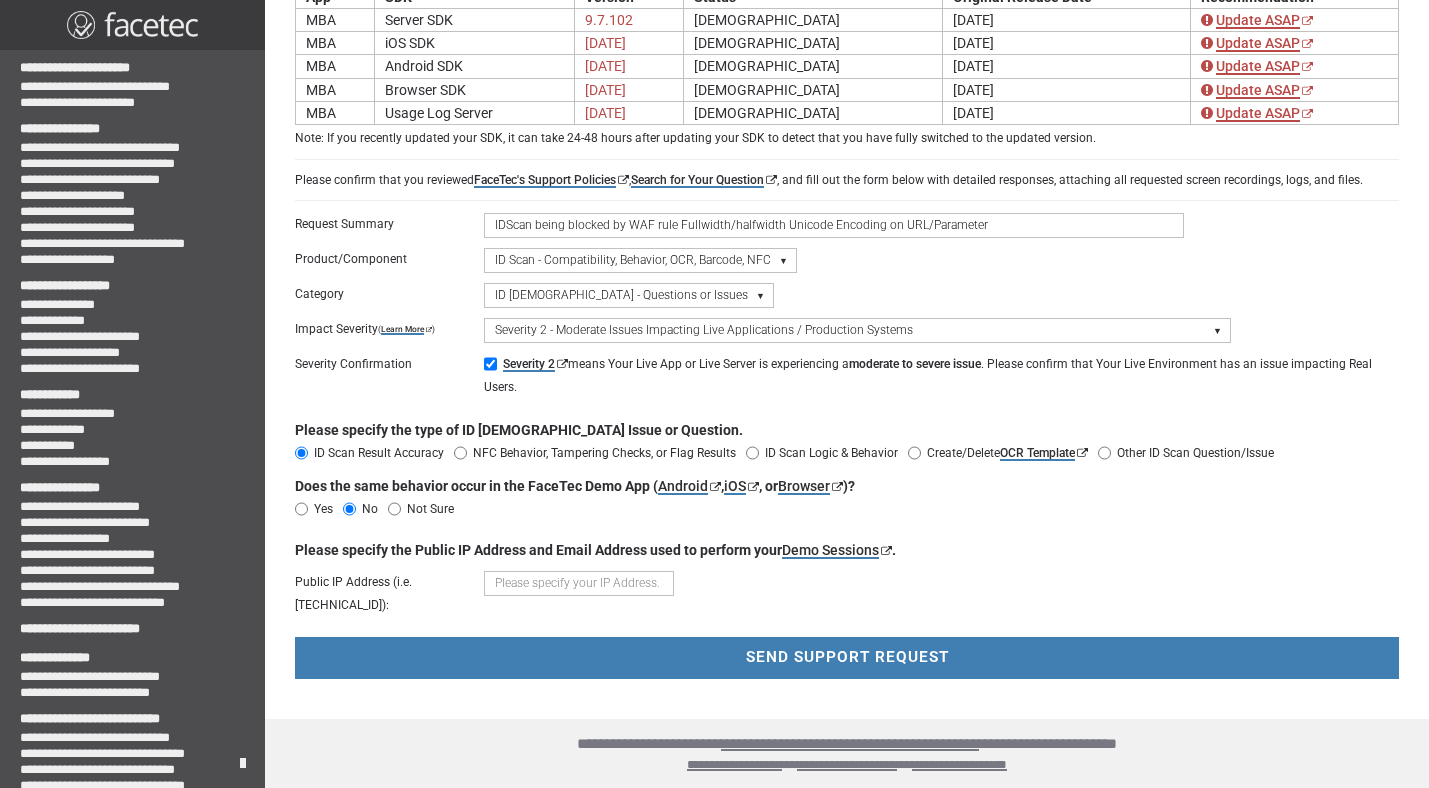 scroll, scrollTop: 167, scrollLeft: 0, axis: vertical 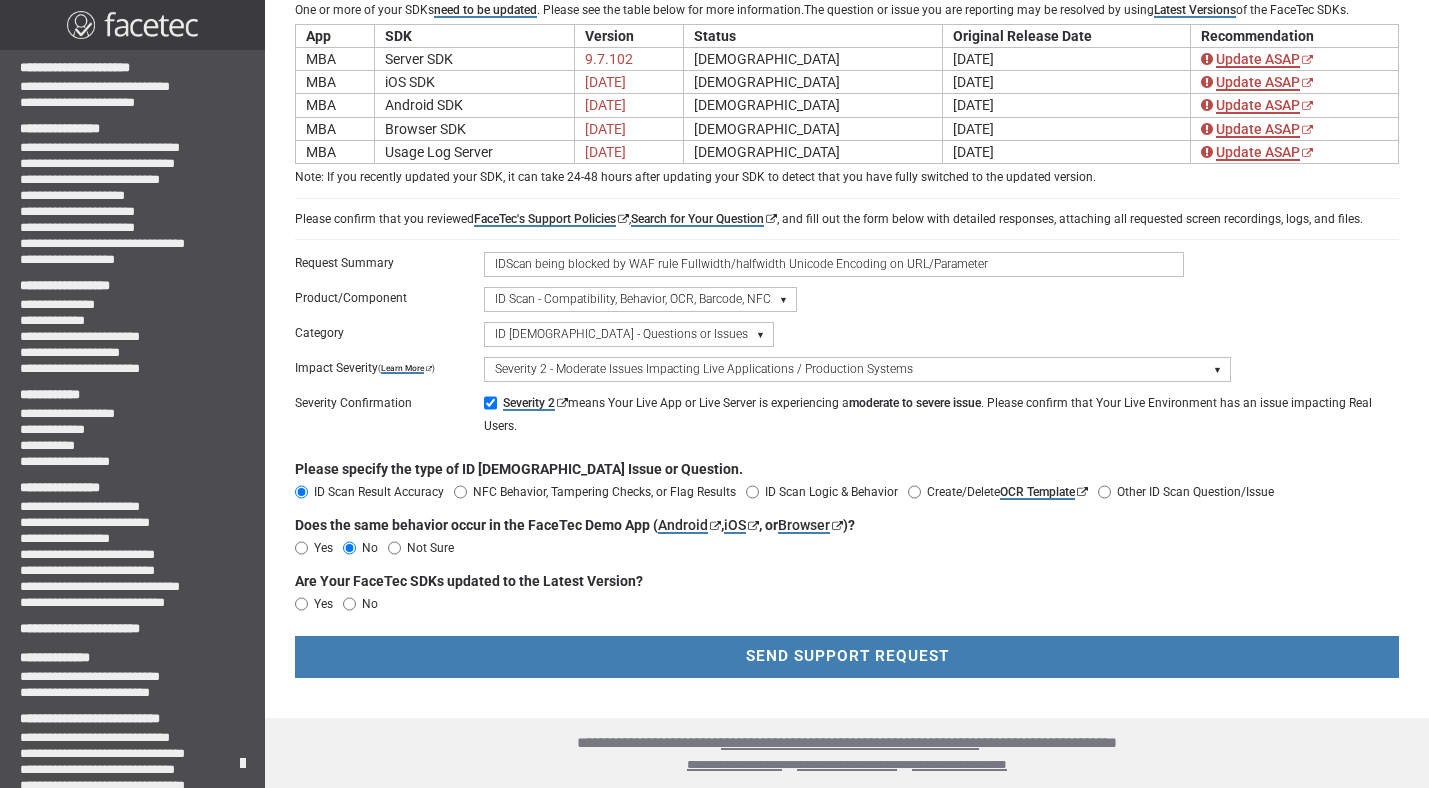 click on "Yes" at bounding box center [323, 604] 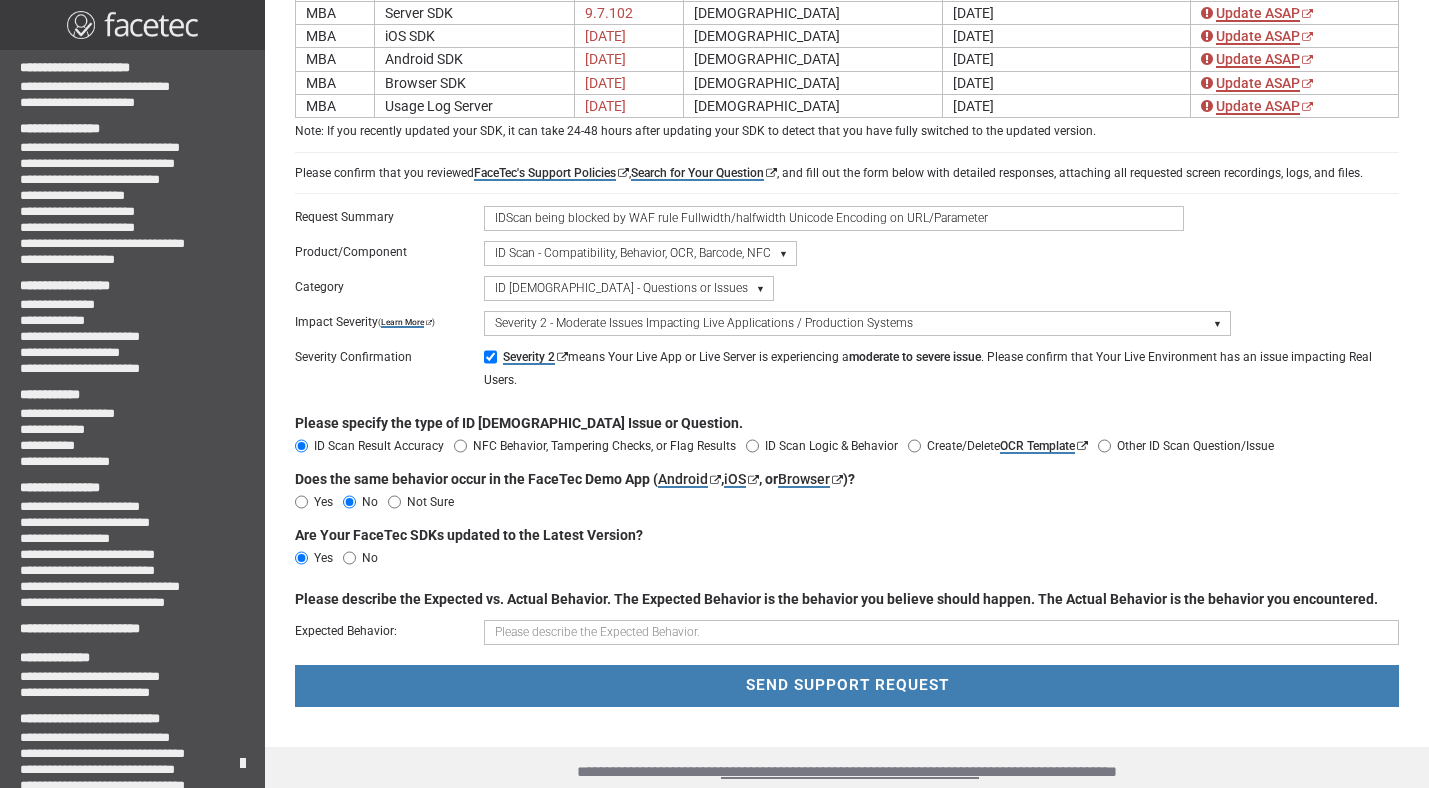 scroll, scrollTop: 241, scrollLeft: 0, axis: vertical 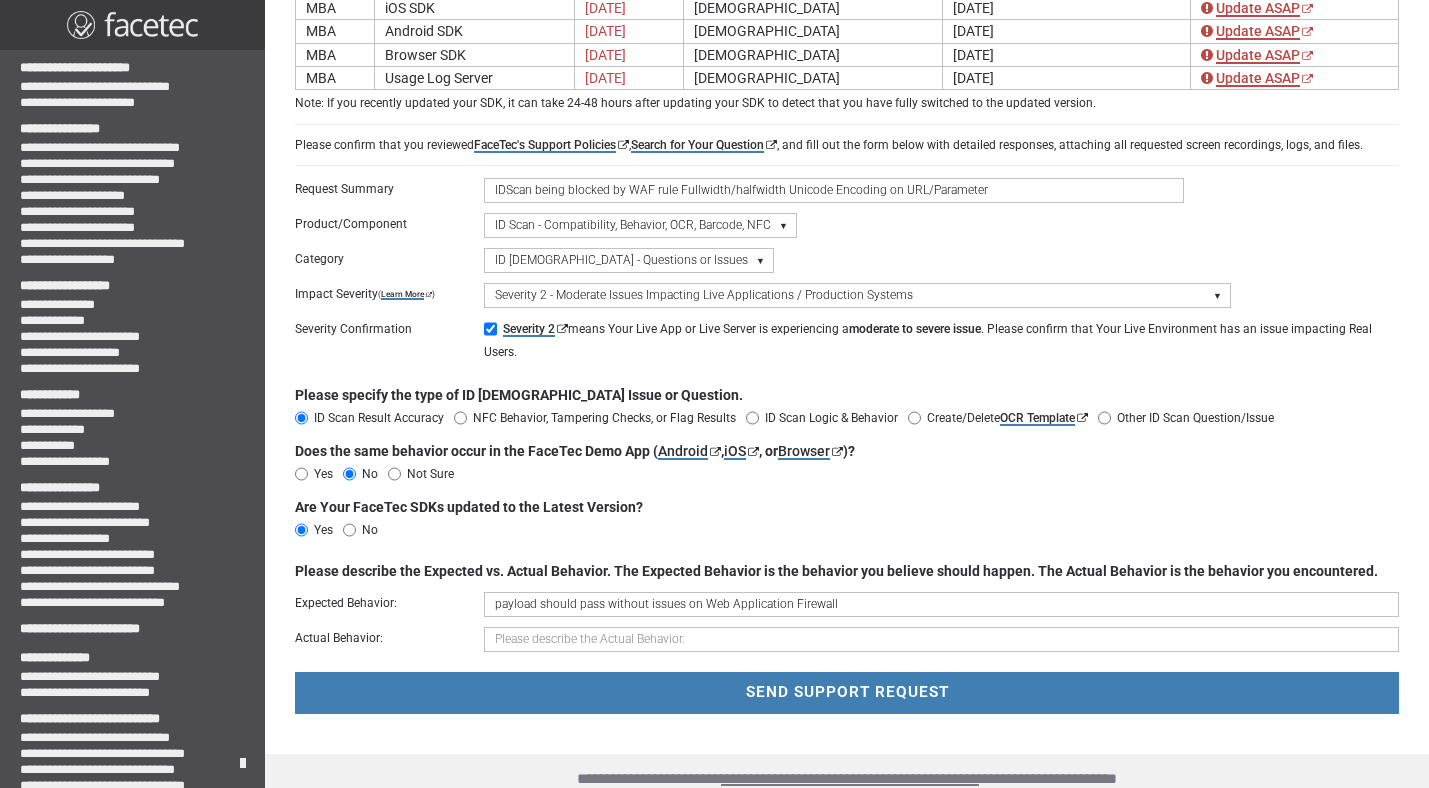 type on "payload should pass without issues on Web Application Firewall" 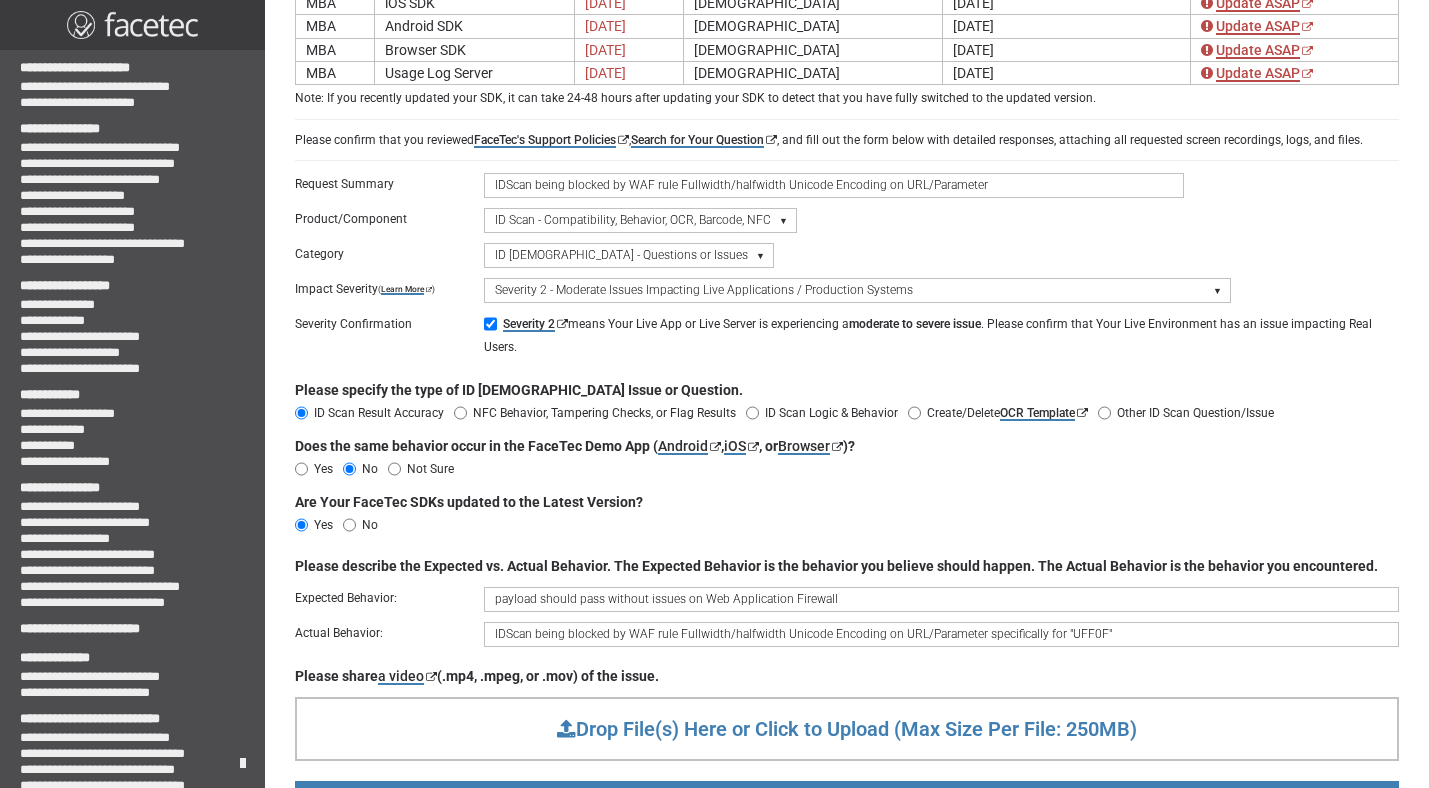 scroll, scrollTop: 390, scrollLeft: 0, axis: vertical 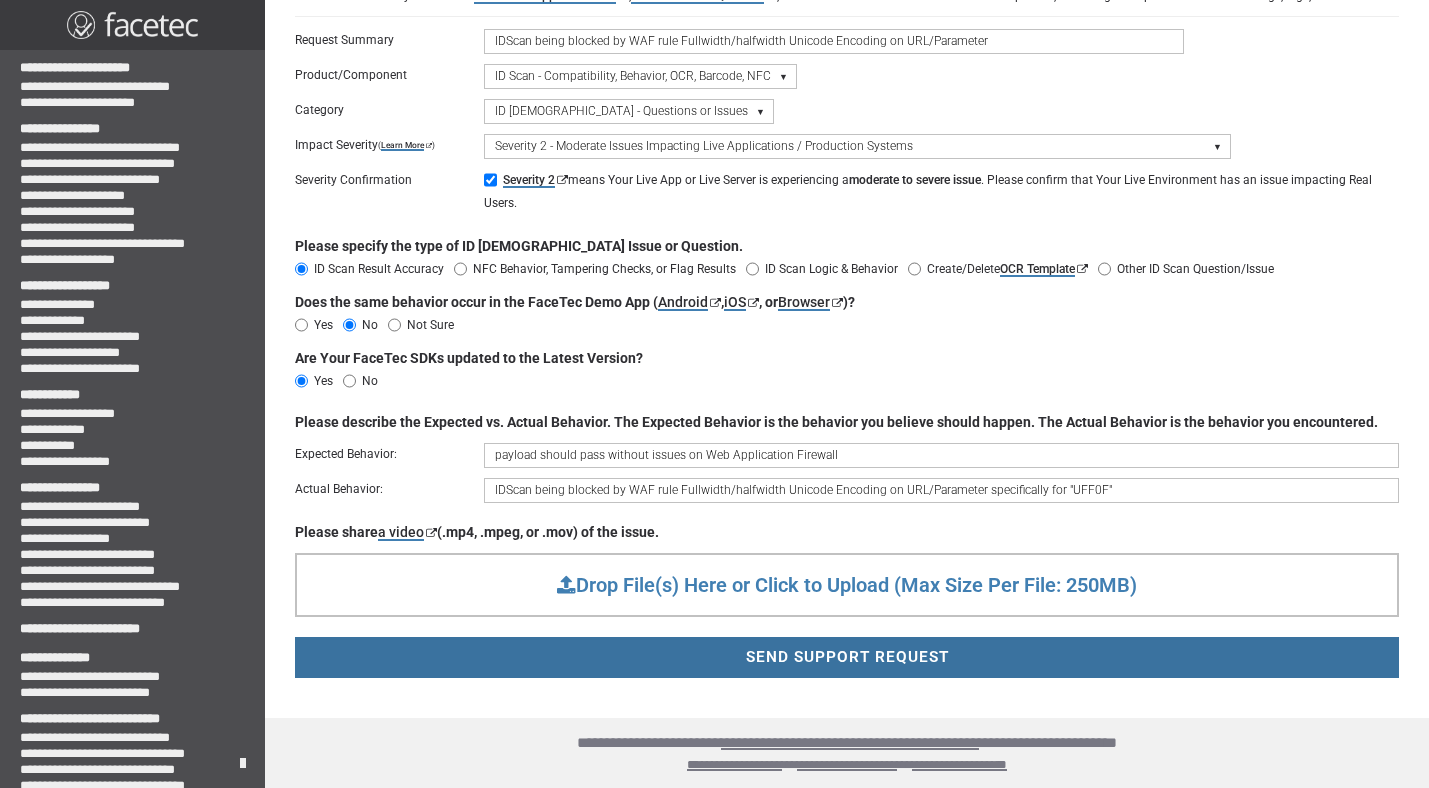 type on "IDScan being blocked by WAF rule Fullwidth/halfwidth Unicode Encoding on URL/Parameter specifically for "UFF0F"" 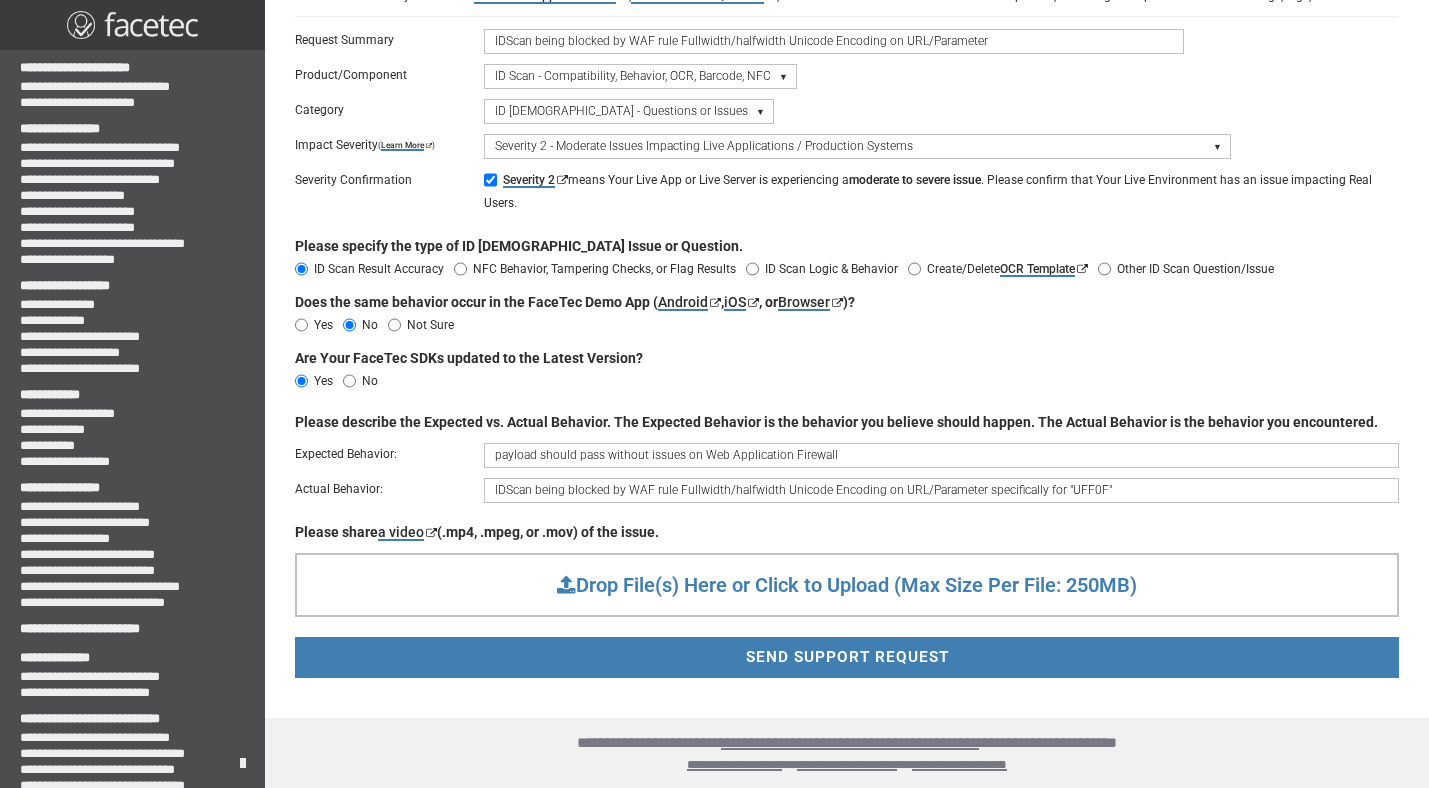 click on "SEND SUPPORT REQUEST" at bounding box center [847, 657] 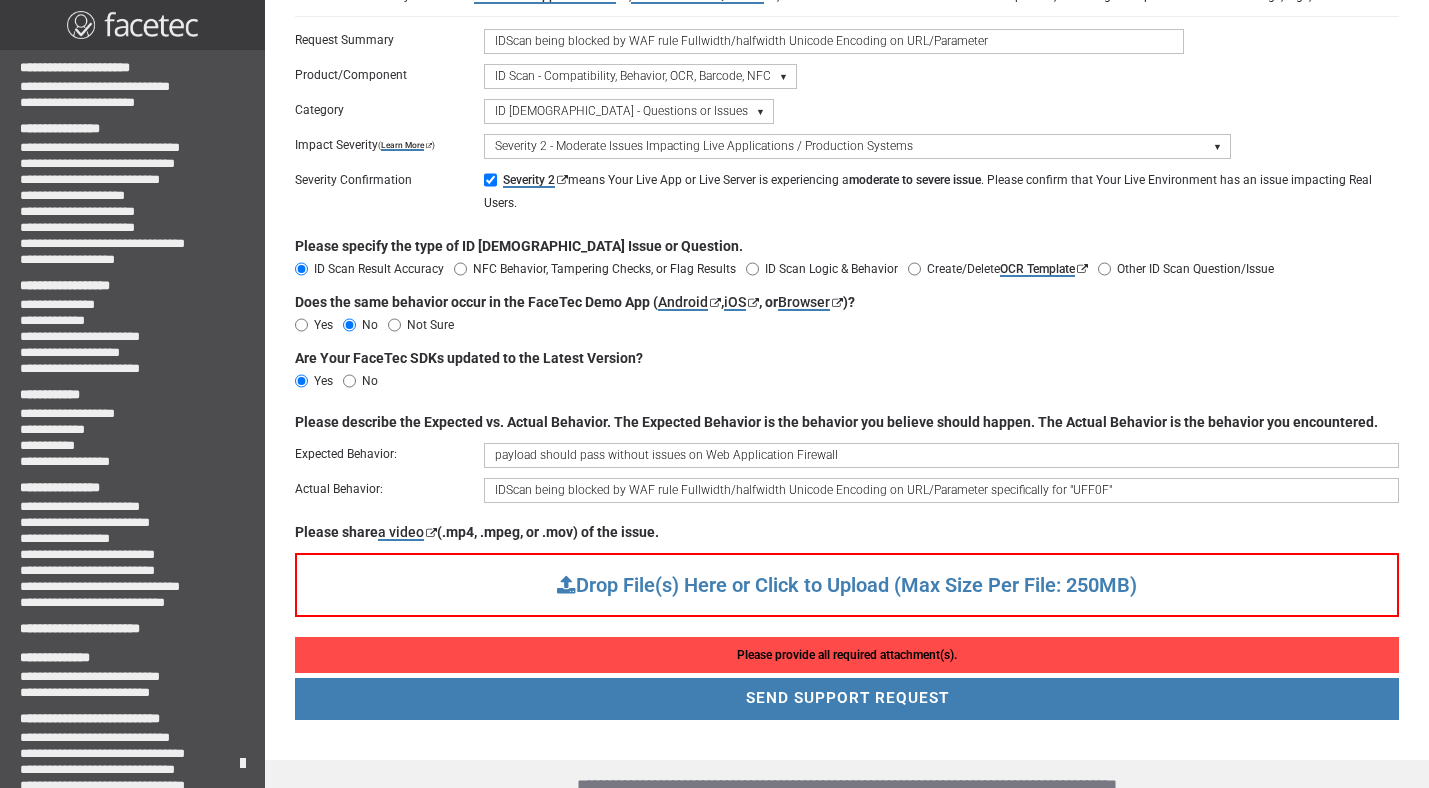 click on "Drop File(s) Here or Click to Upload (Max Size Per File: 250MB)" at bounding box center (847, 585) 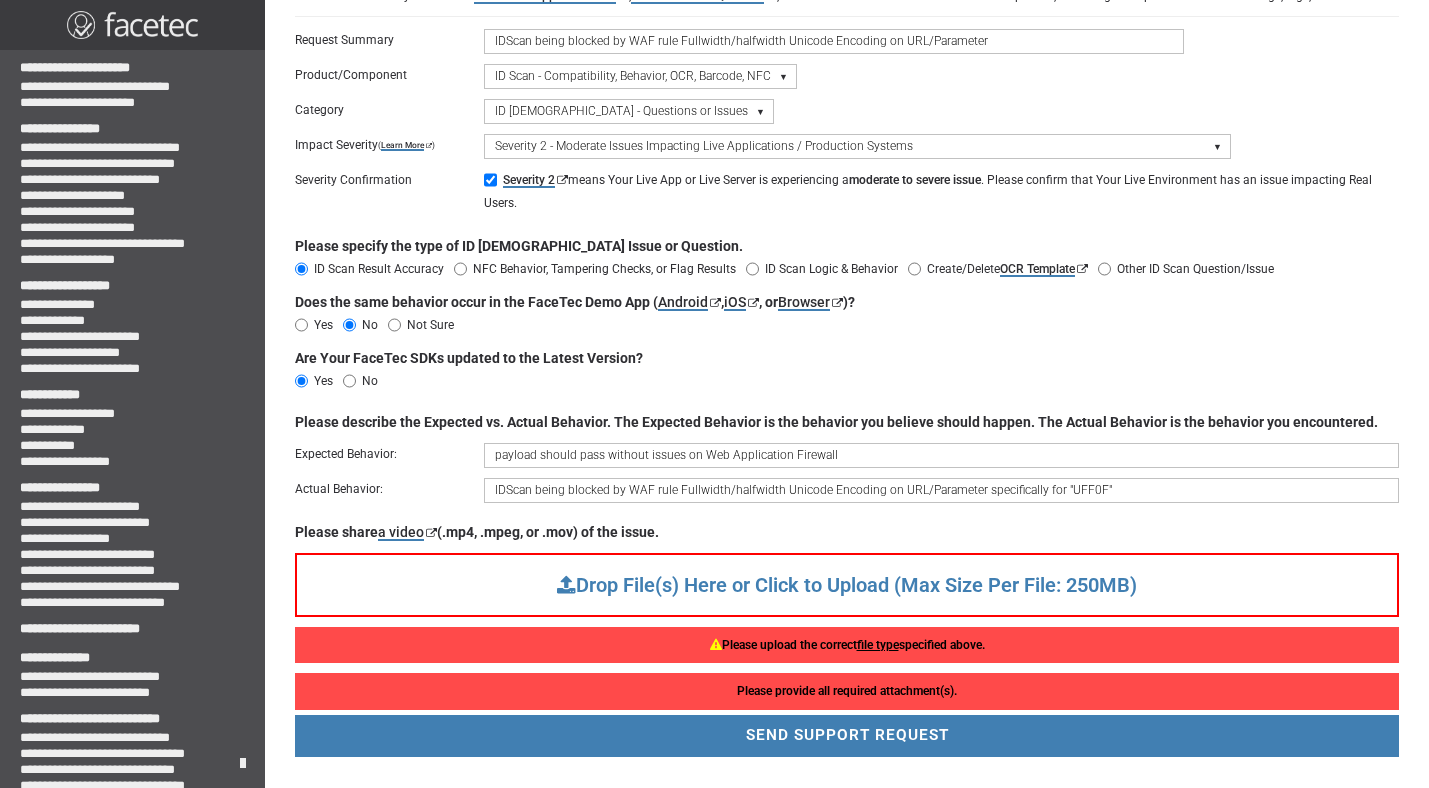 scroll, scrollTop: 469, scrollLeft: 0, axis: vertical 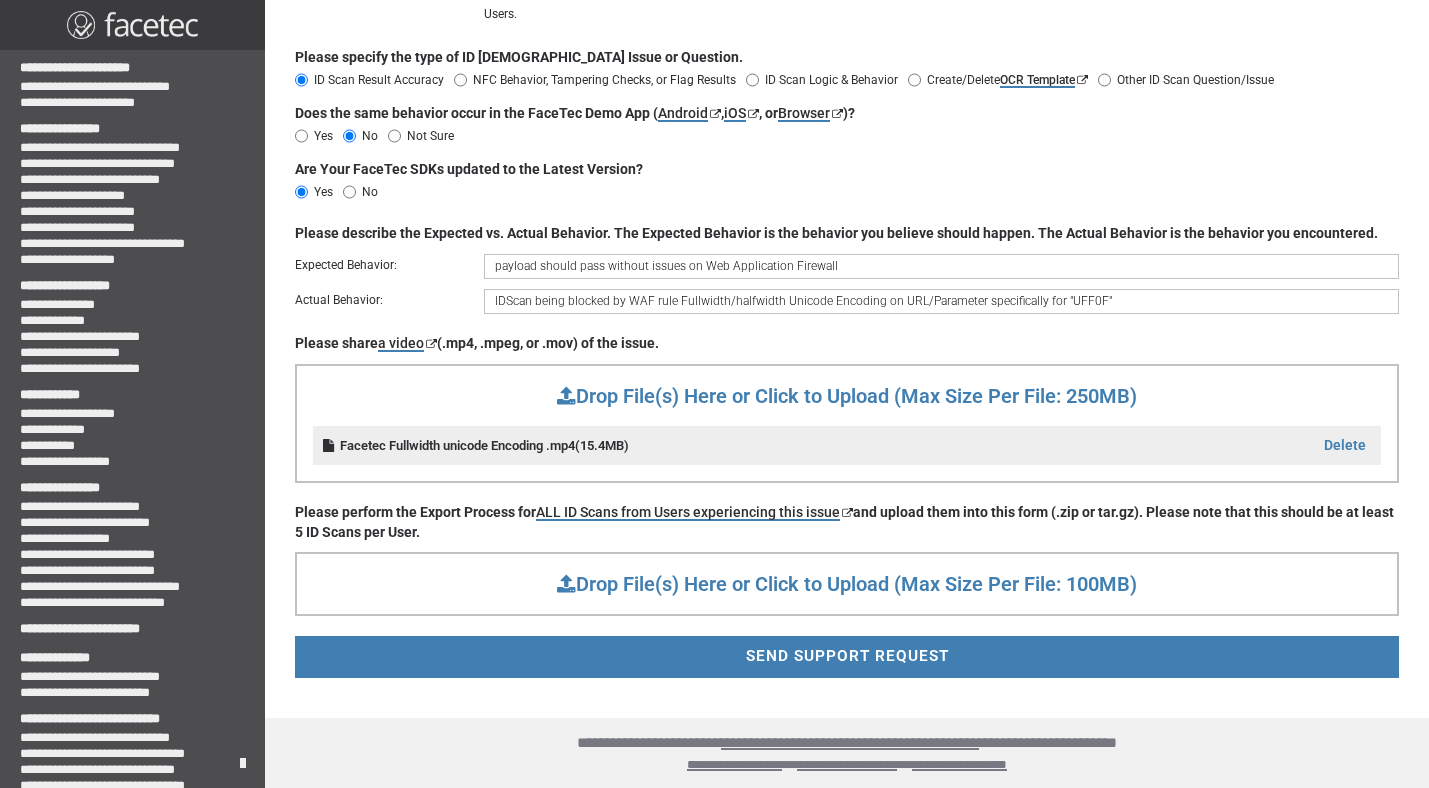 type 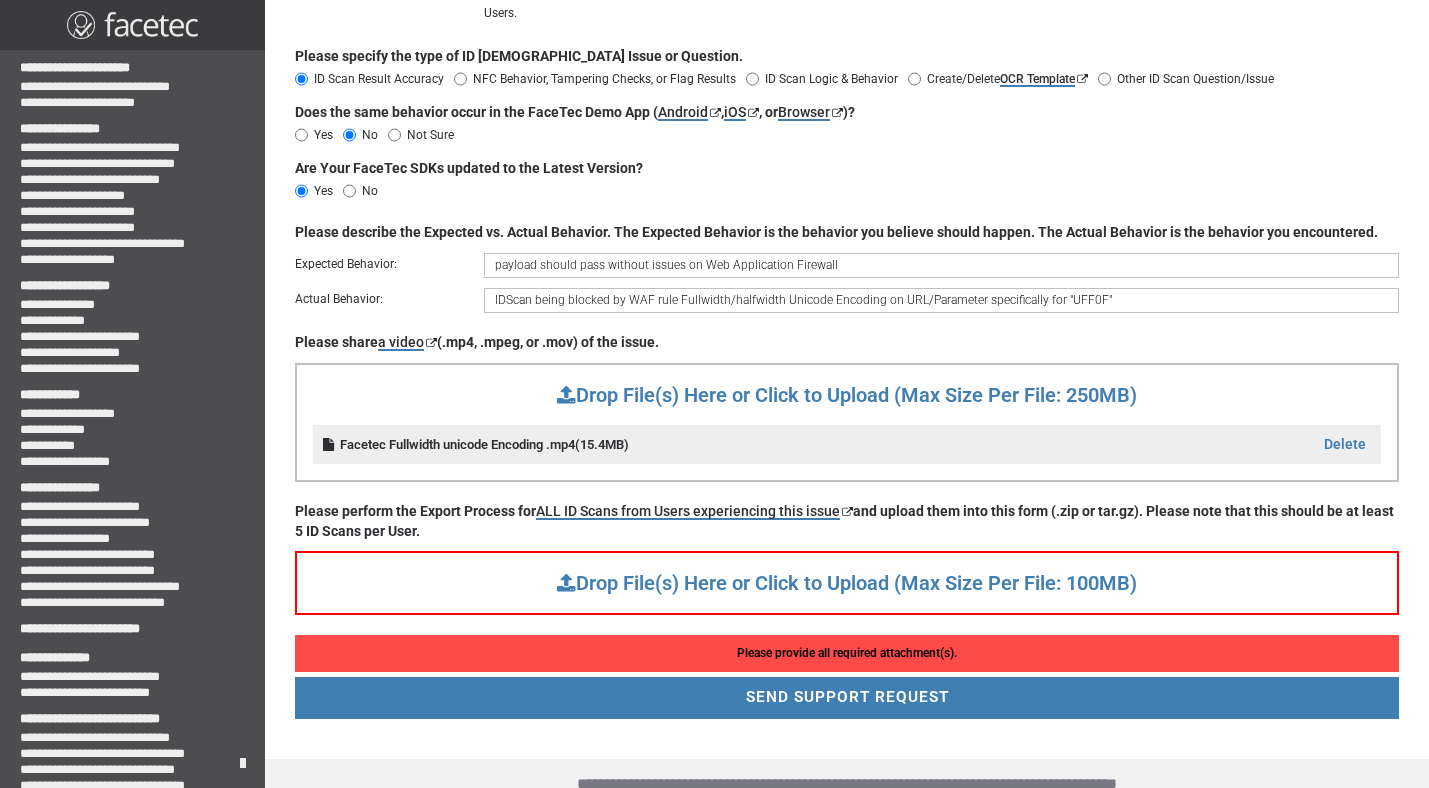 click on "IDScan being blocked by WAF rule Fullwidth/halfwidth Unicode Encoding on URL/Parameter specifically for "UFF0F"" at bounding box center (941, 300) 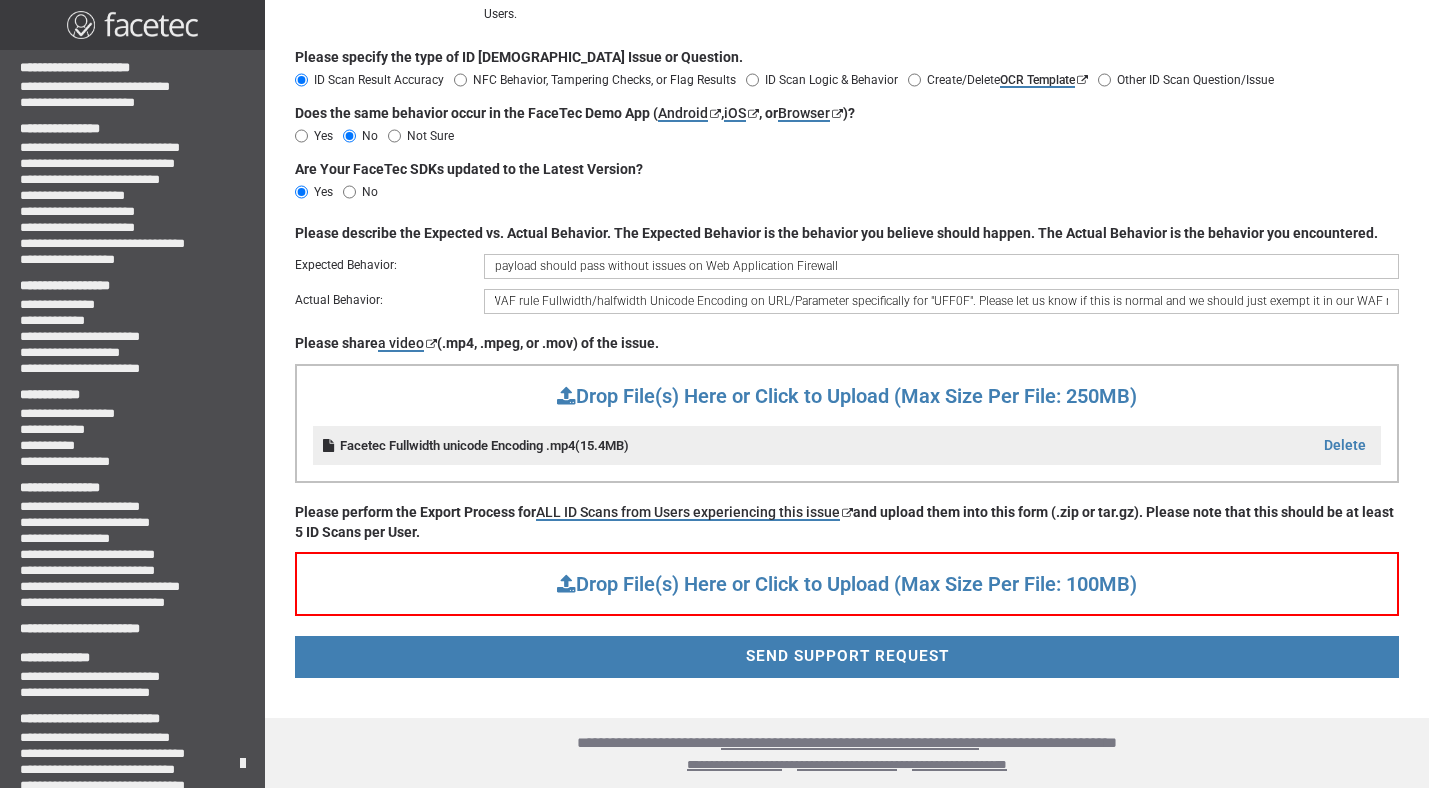 scroll, scrollTop: 0, scrollLeft: 141, axis: horizontal 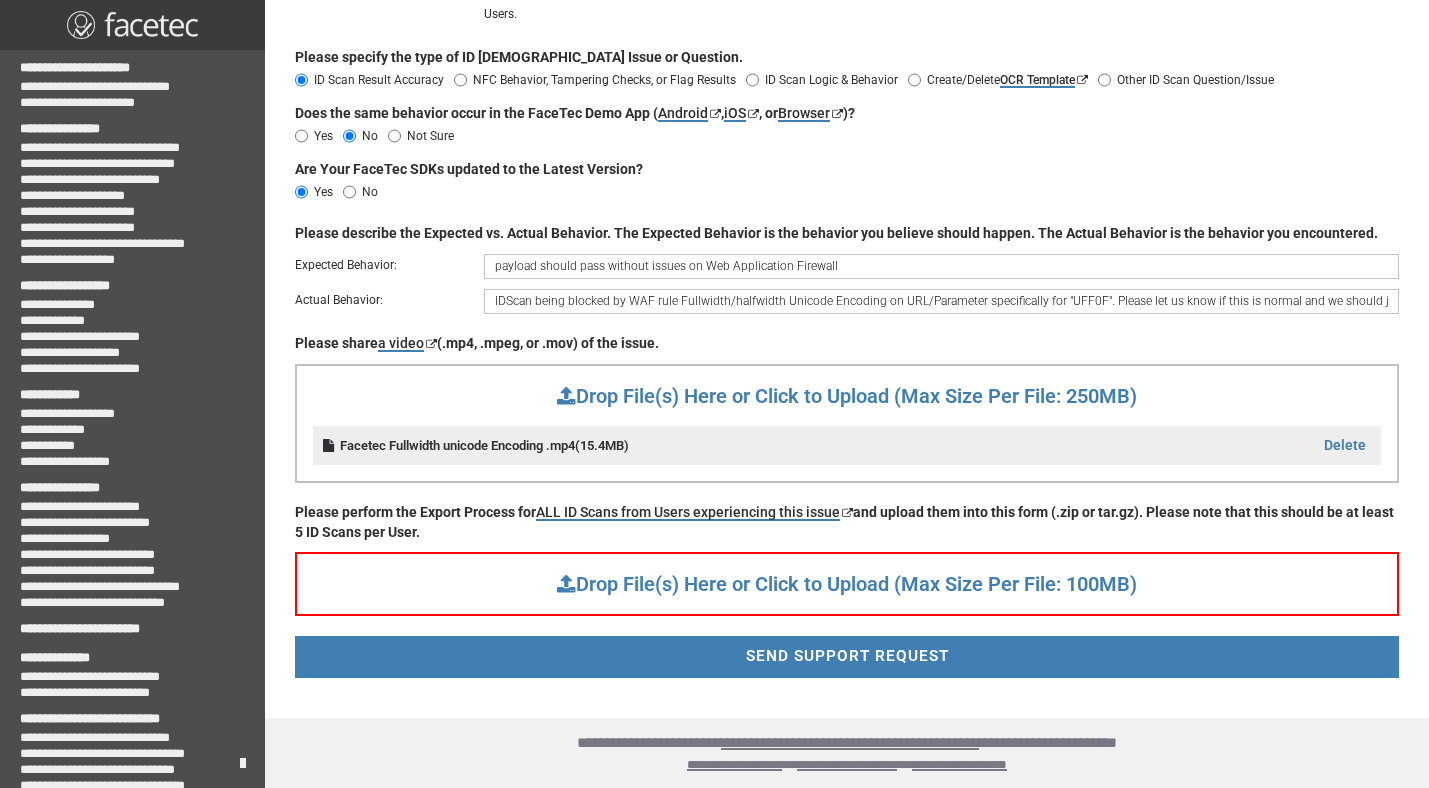 click on "Please perform the Export Process for  ALL ID Scans from Users experiencing this issue  and upload them into this form (.zip or tar.gz). Please note that this should be at least 5 ID Scans per User." at bounding box center (847, 522) 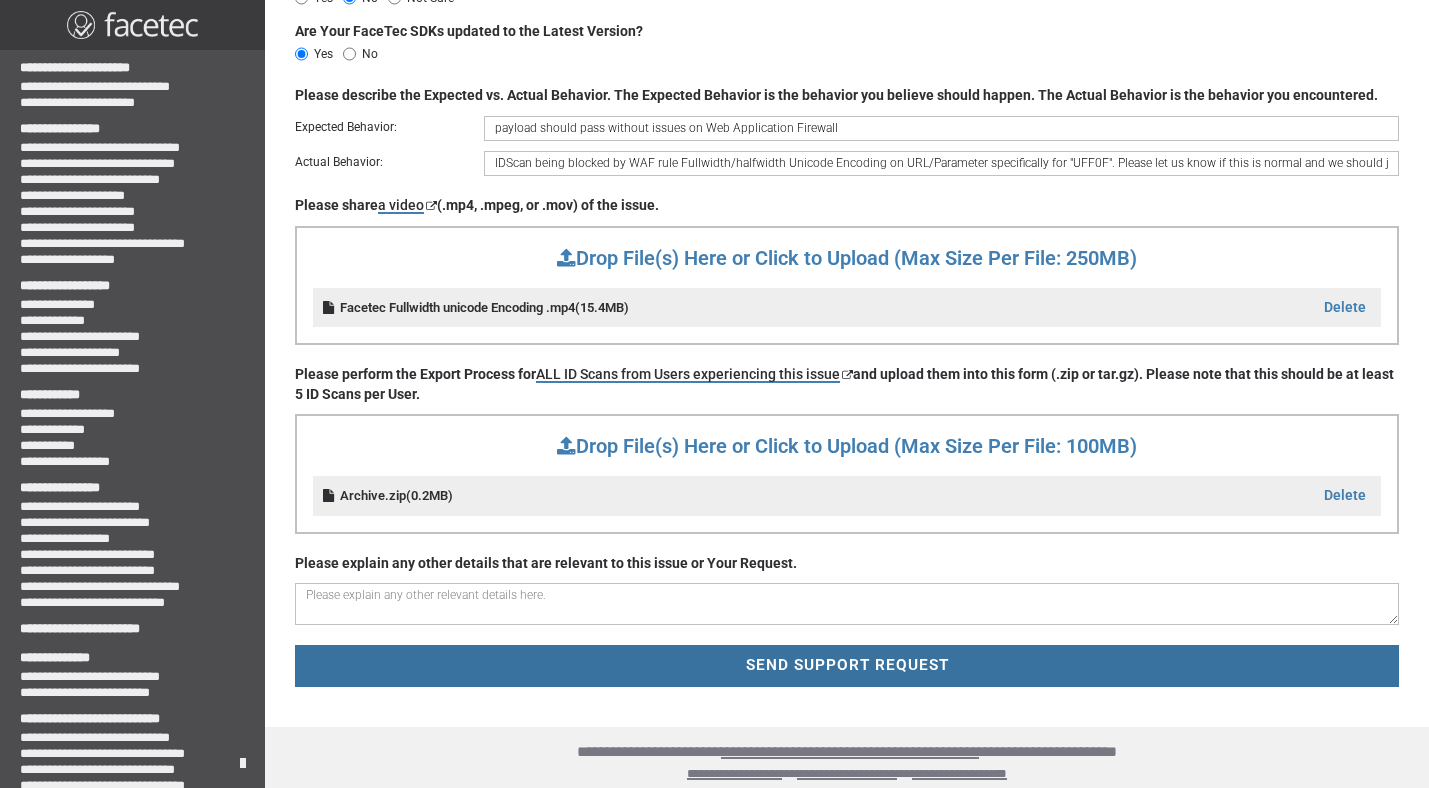 scroll, scrollTop: 727, scrollLeft: 0, axis: vertical 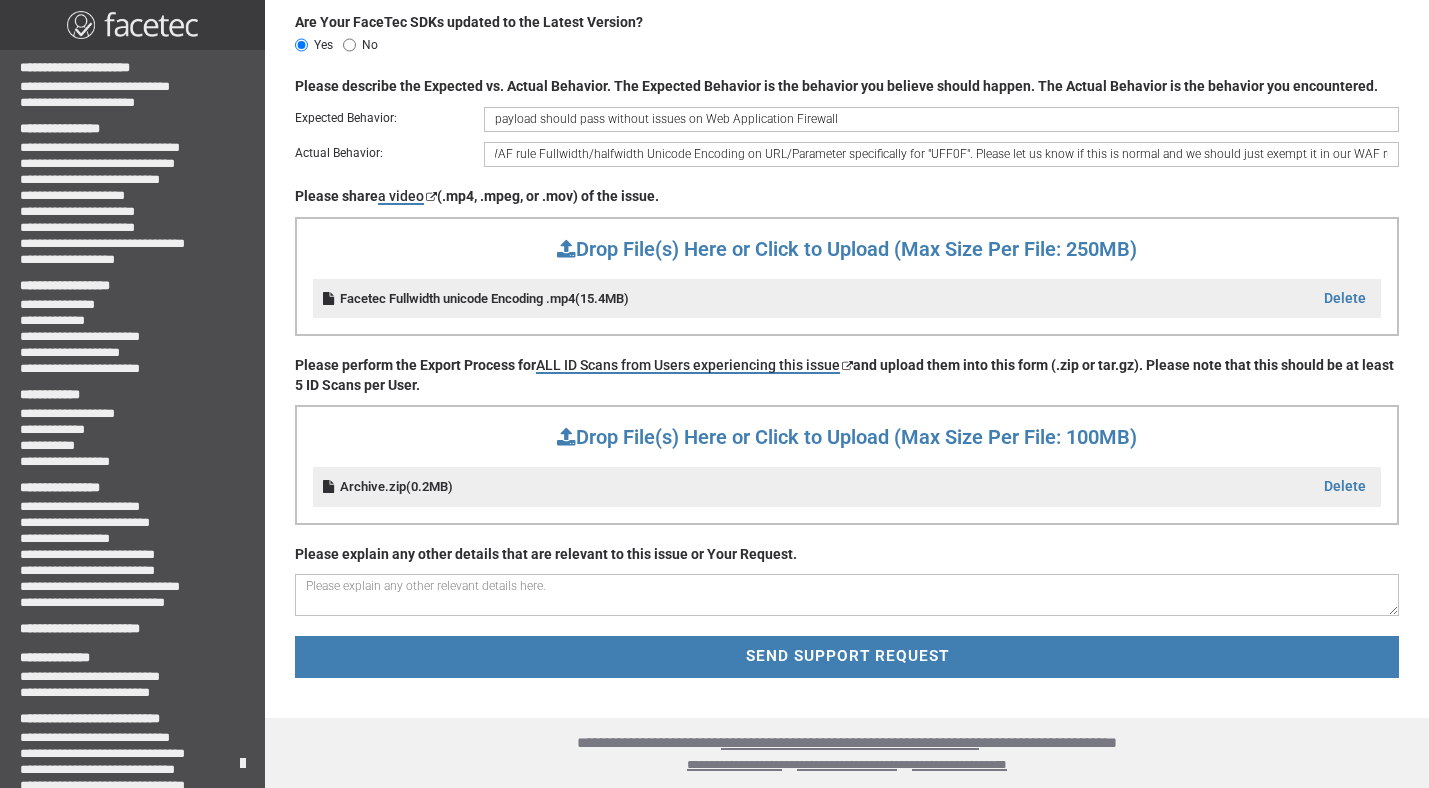 drag, startPoint x: 1107, startPoint y: 154, endPoint x: 1583, endPoint y: 225, distance: 481.26605 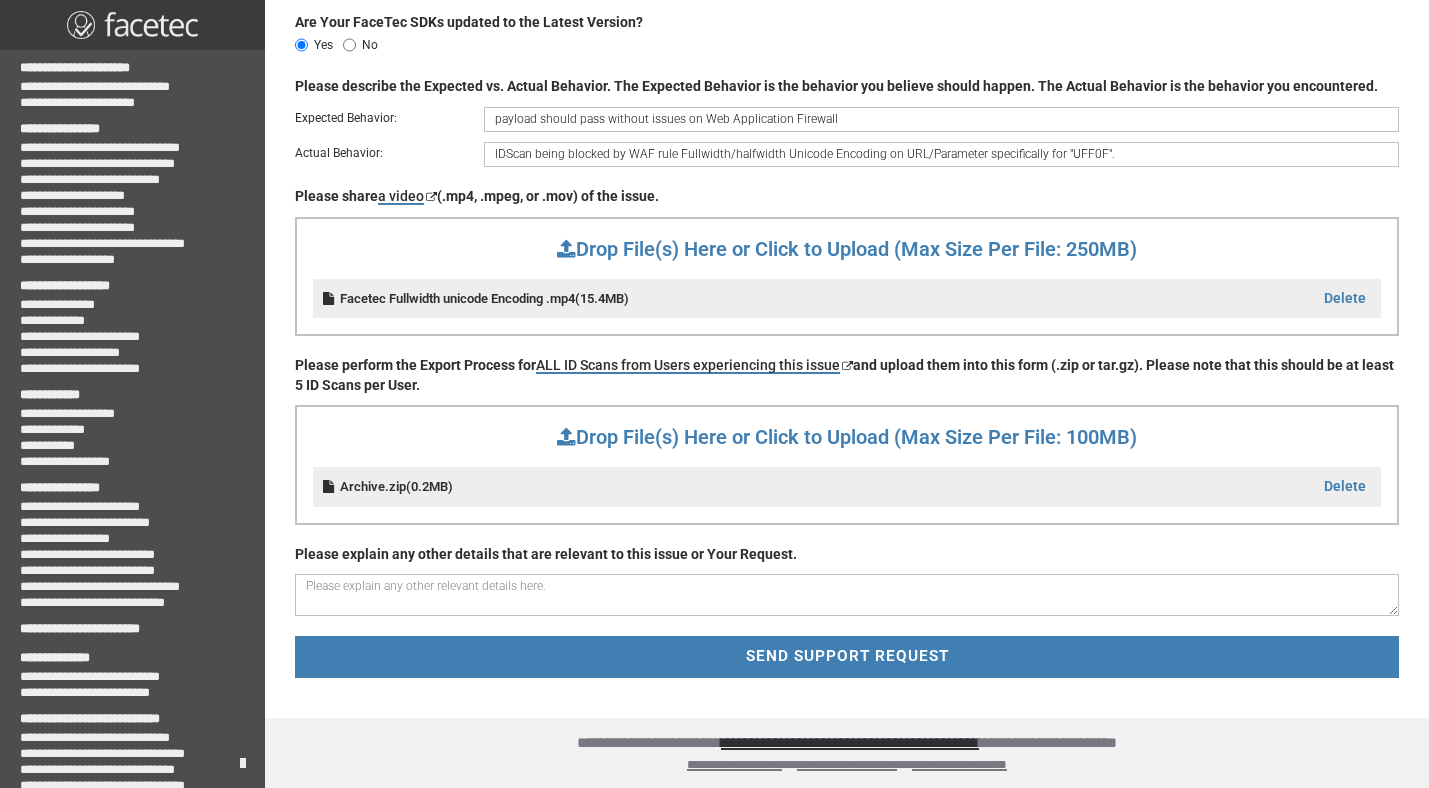 scroll, scrollTop: 0, scrollLeft: 0, axis: both 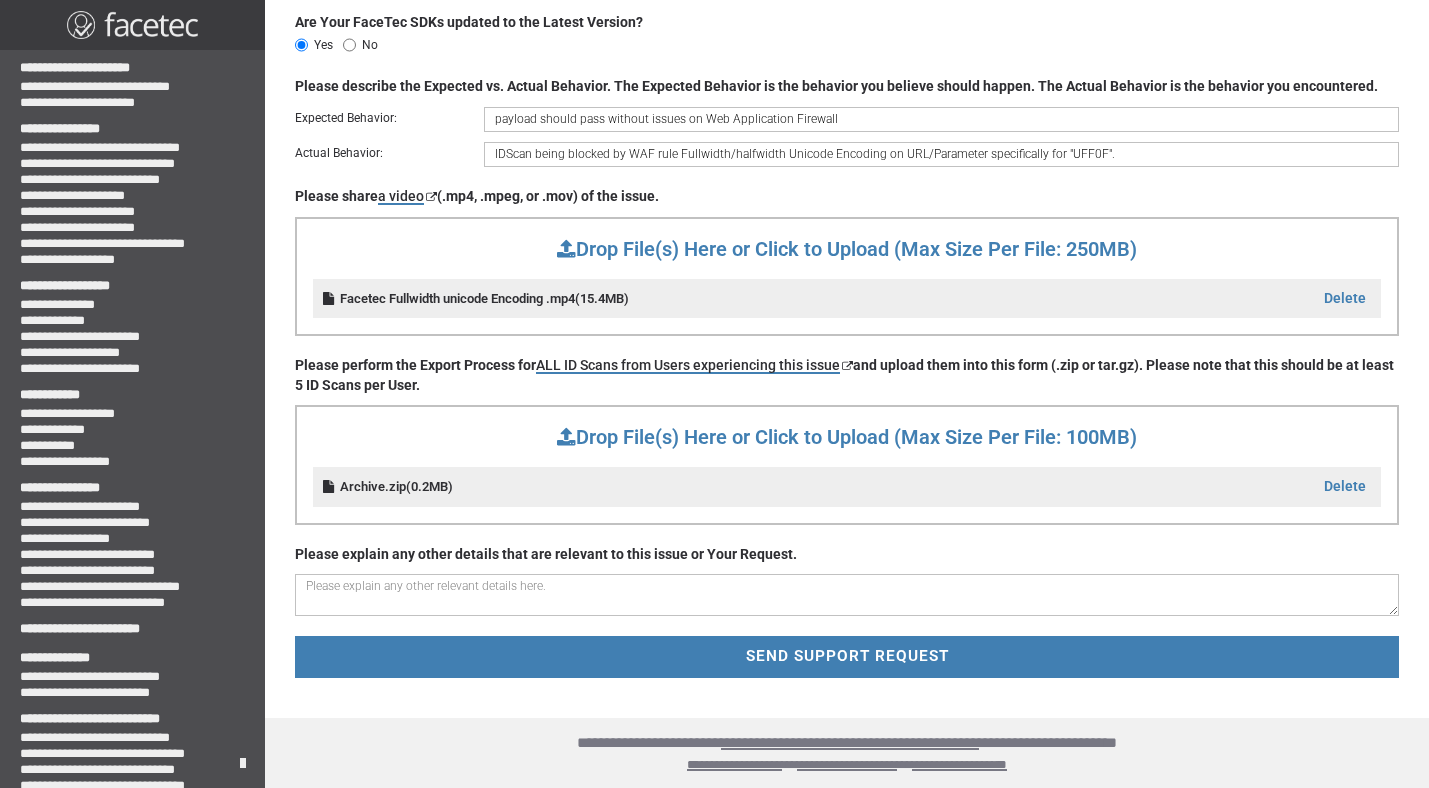type on "IDScan being blocked by WAF rule Fullwidth/halfwidth Unicode Encoding on URL/Parameter specifically for "UFF0F"." 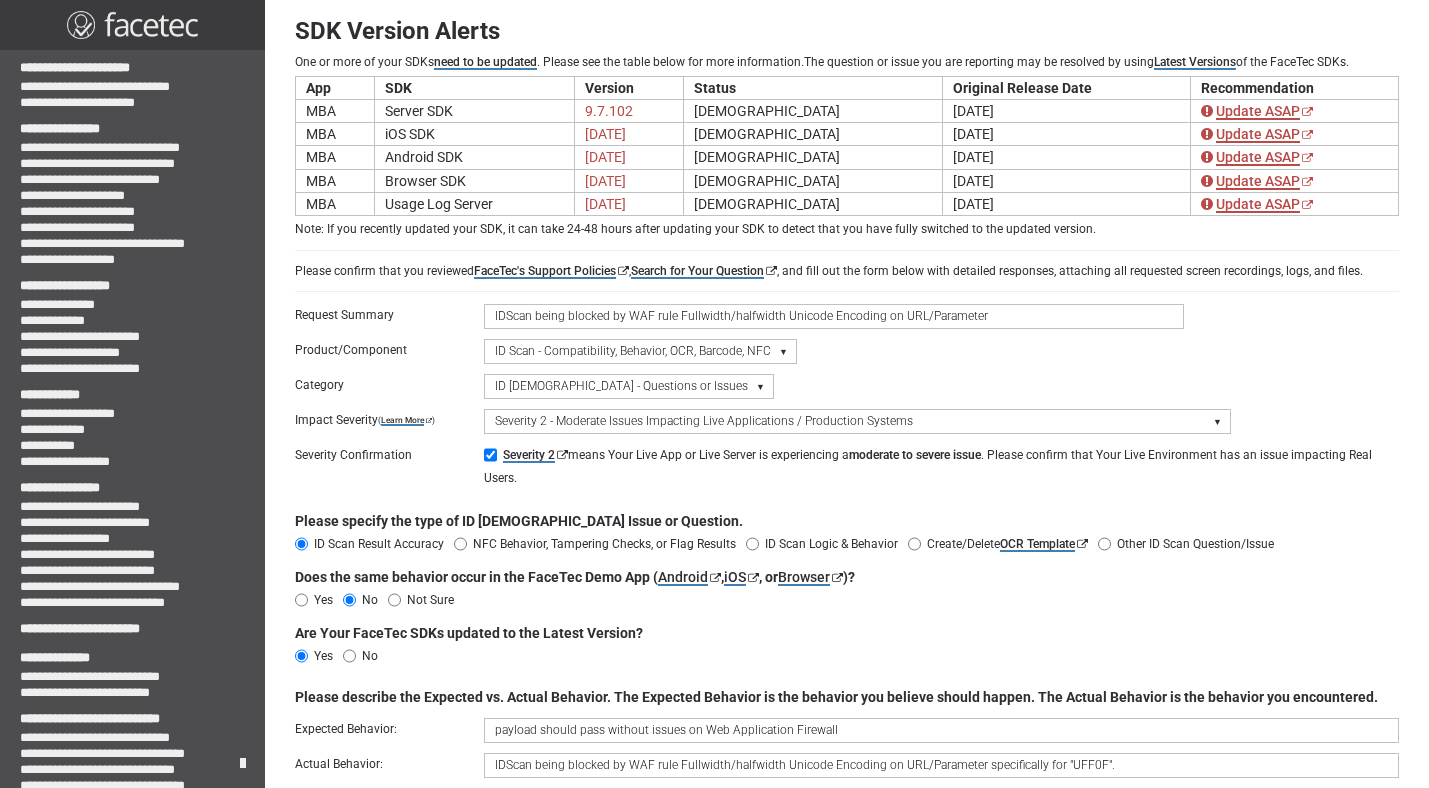 scroll, scrollTop: 109, scrollLeft: 0, axis: vertical 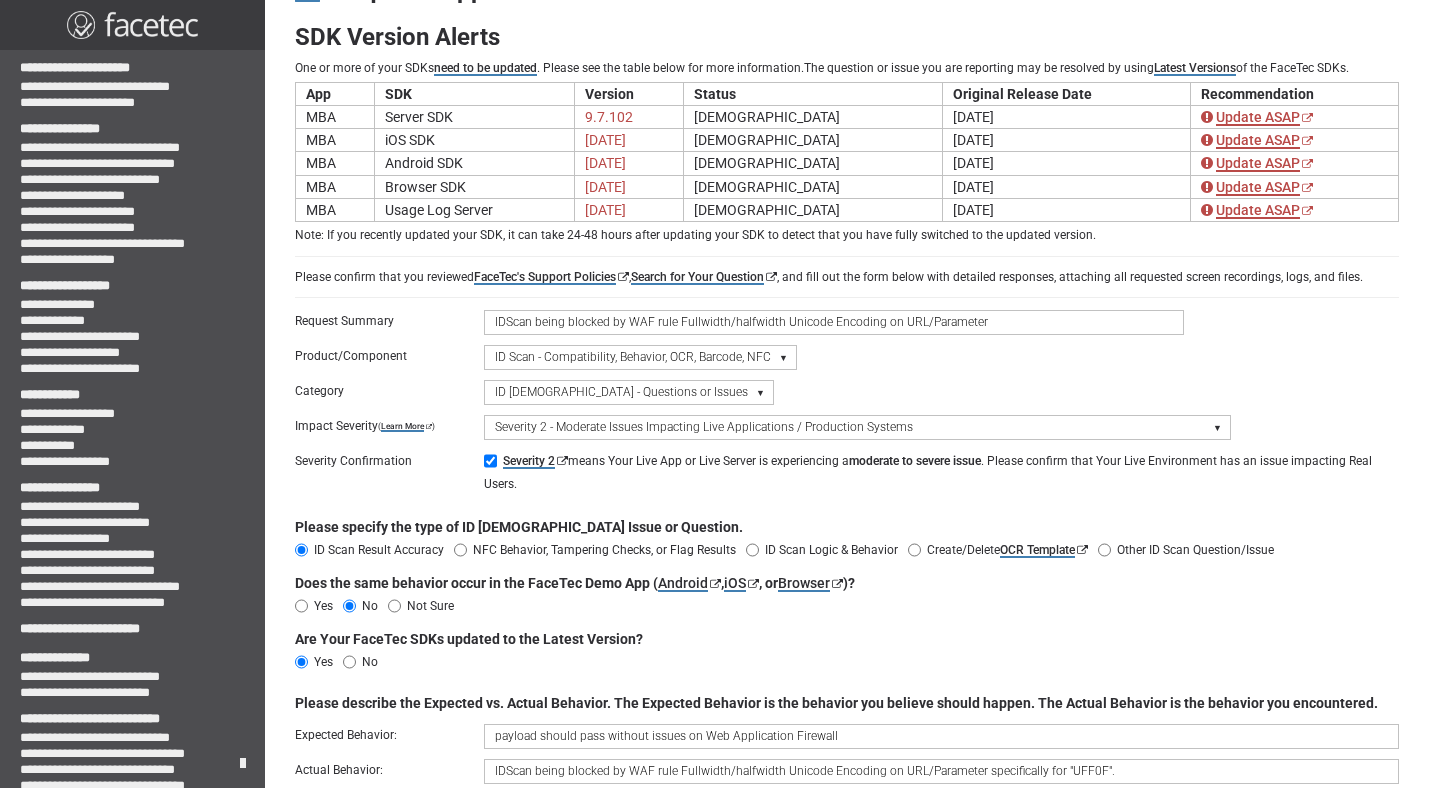 type on "Please let us know if this is normal and we should just exempt it in our WAF rules." 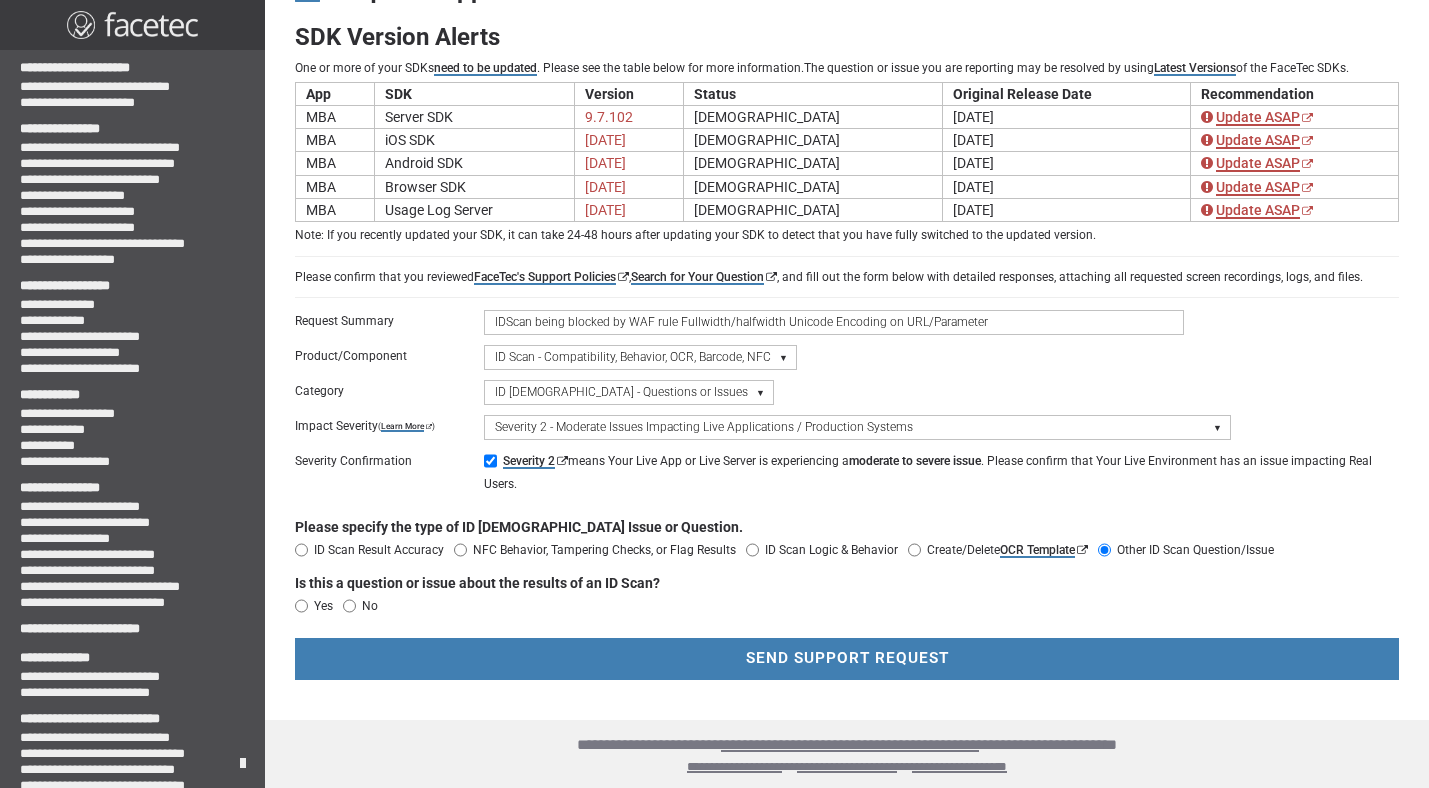 scroll, scrollTop: 111, scrollLeft: 0, axis: vertical 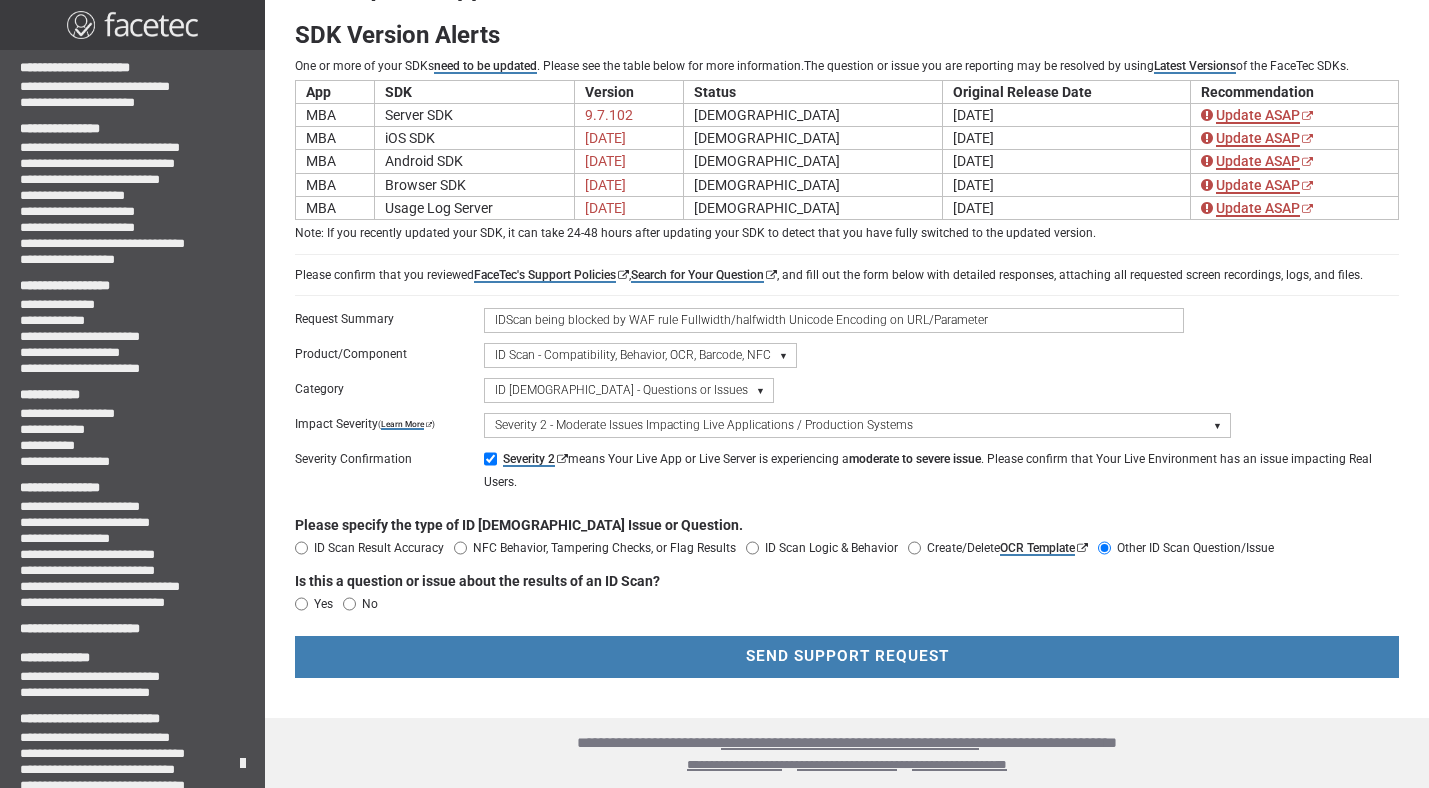 click on "Yes" at bounding box center [301, 604] 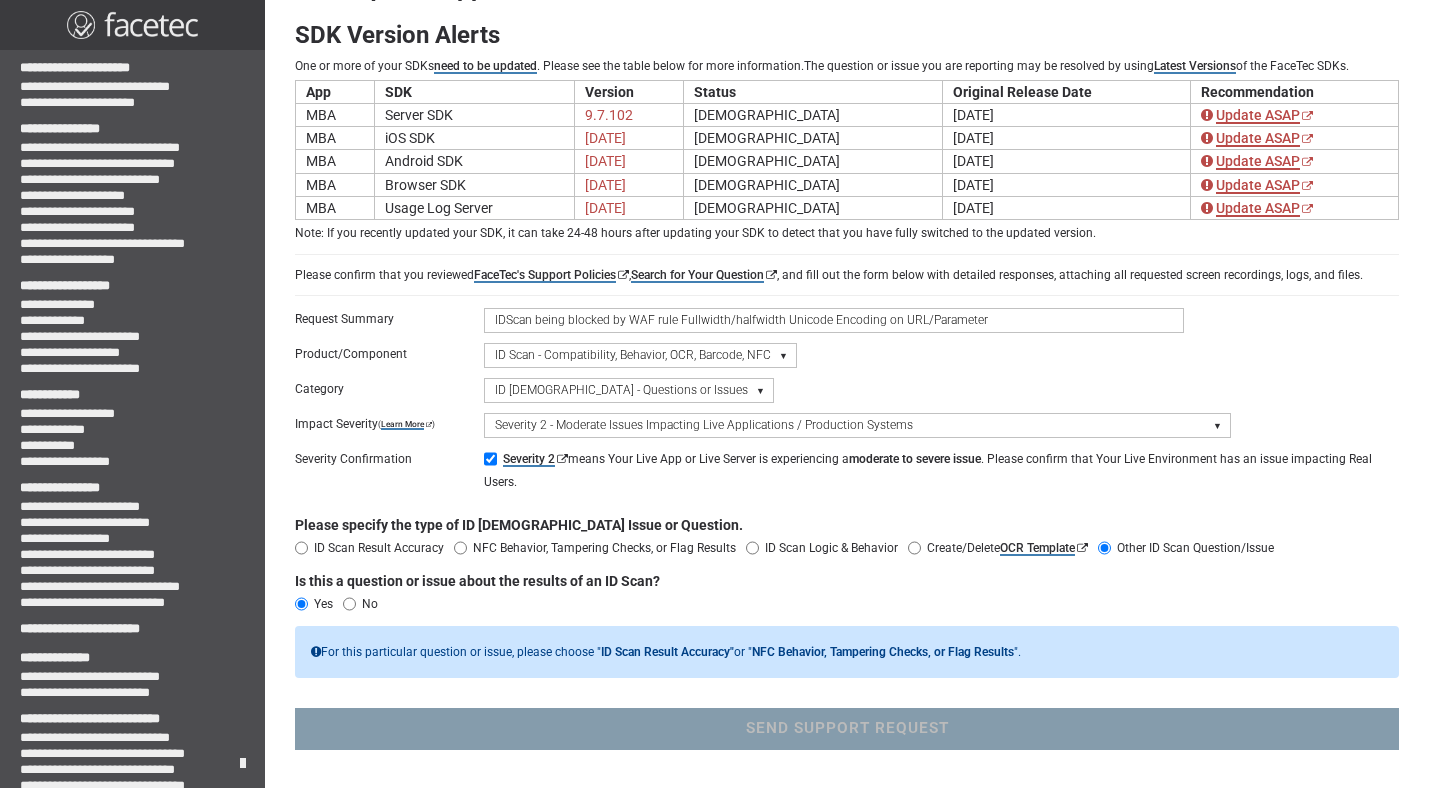 click on "No" at bounding box center (349, 604) 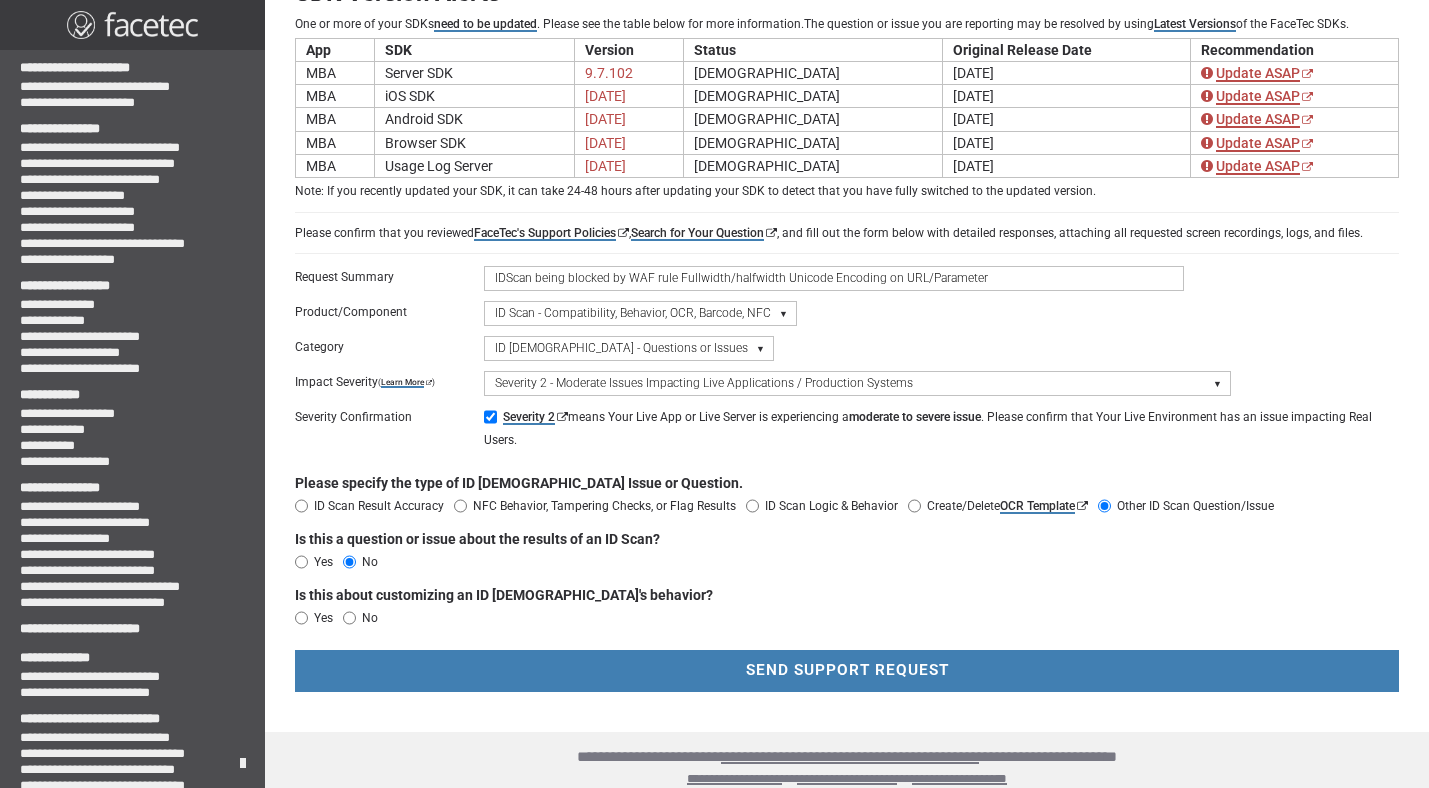 scroll, scrollTop: 167, scrollLeft: 0, axis: vertical 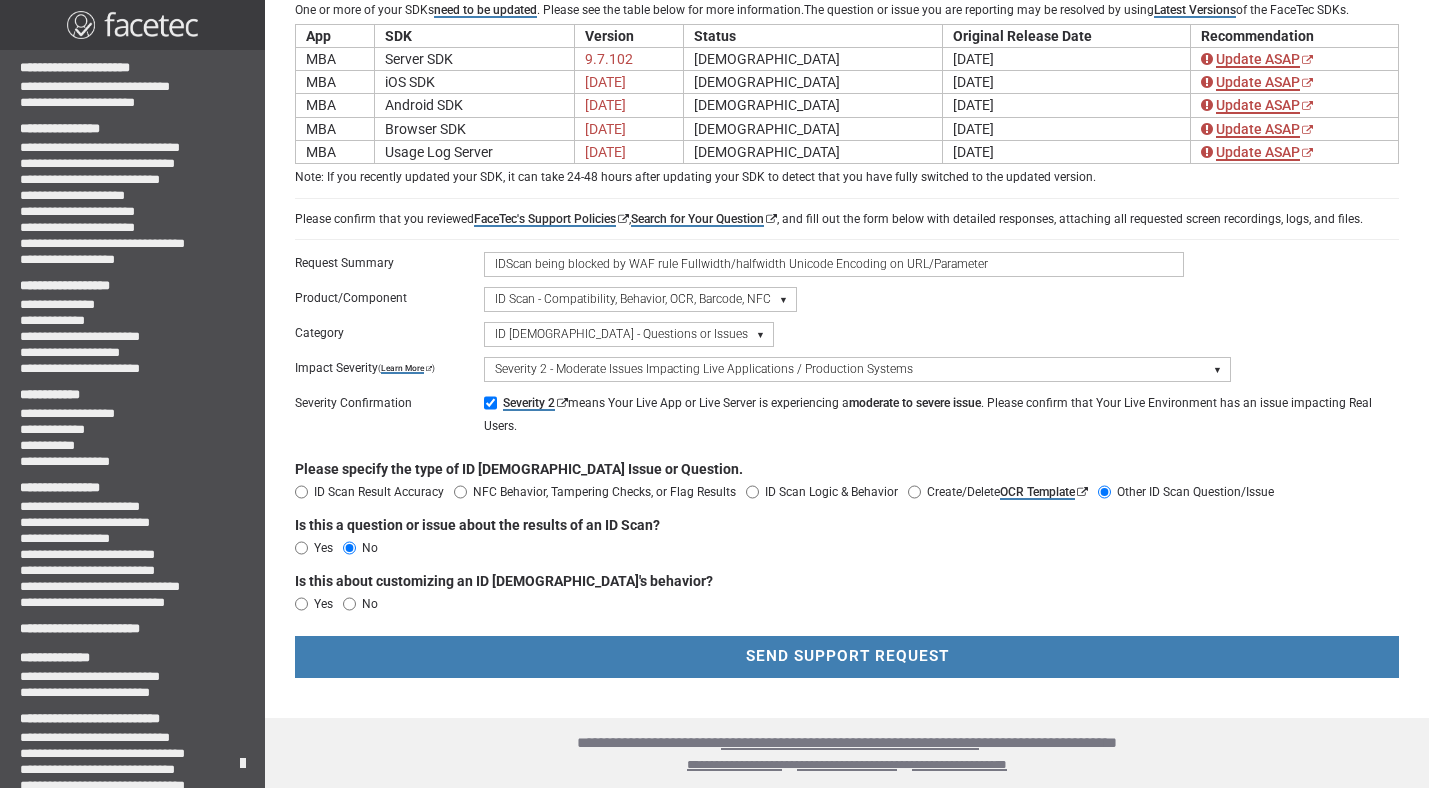click on "No" at bounding box center (365, 604) 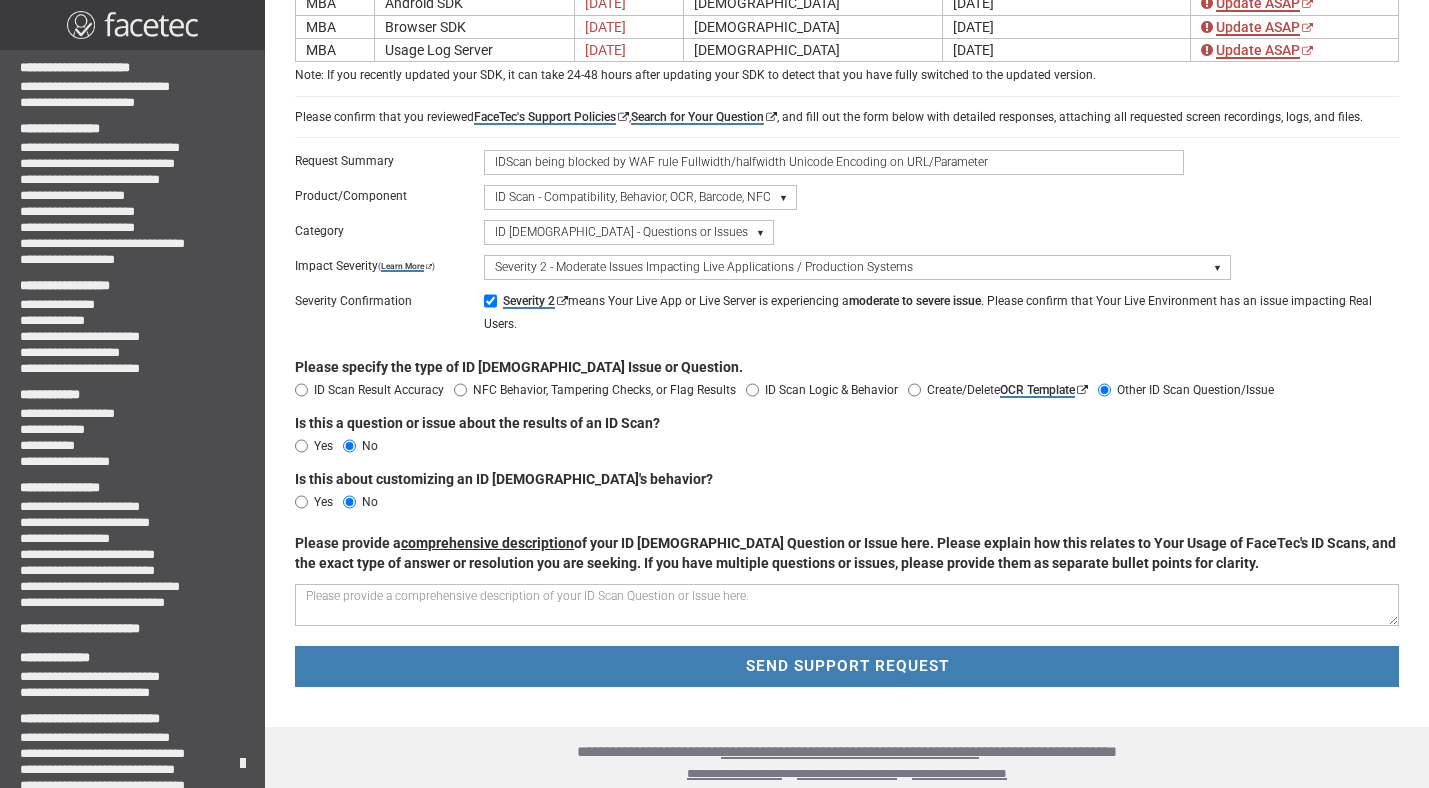 scroll, scrollTop: 278, scrollLeft: 0, axis: vertical 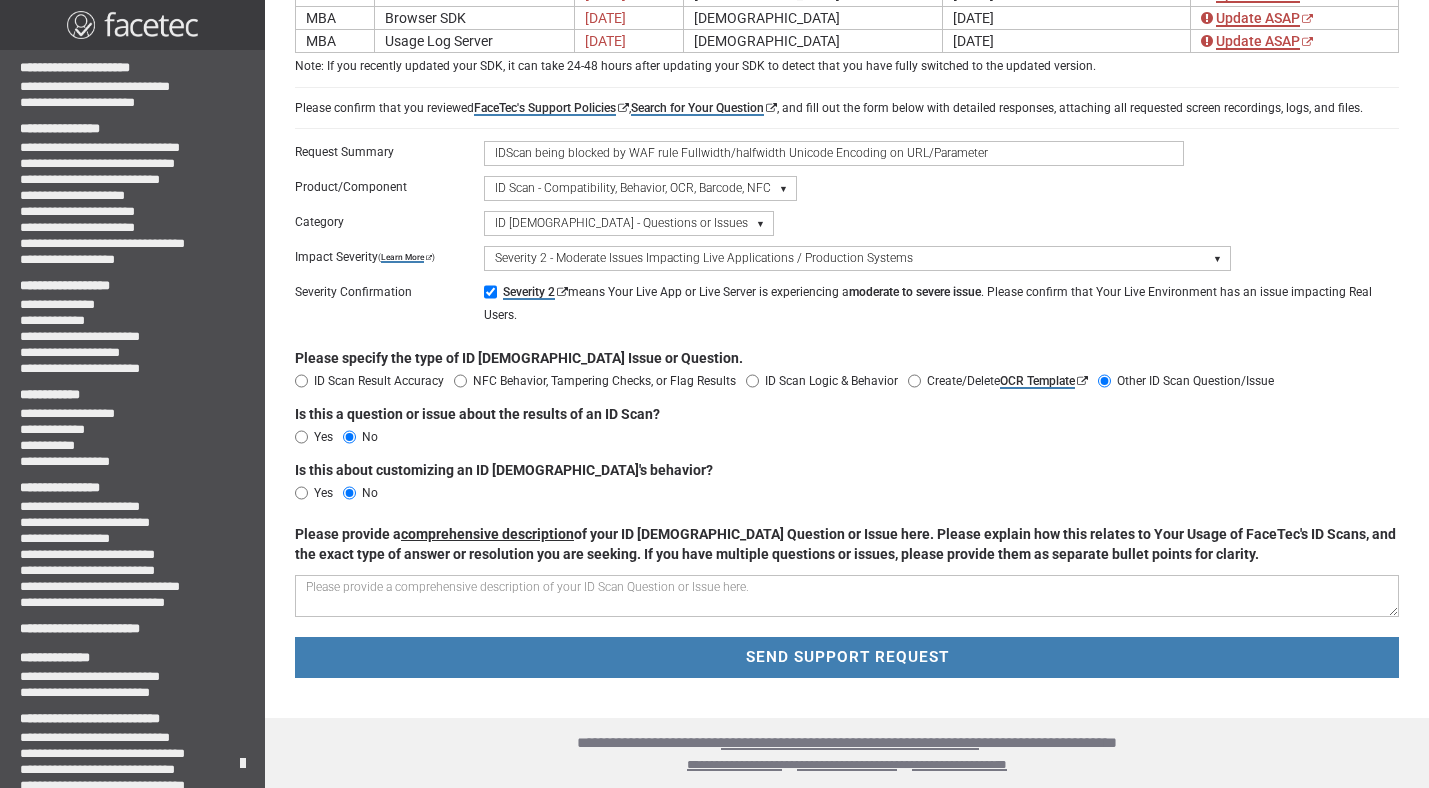 paste on "Please let us know if this is normal and we should just exempt it in our WAF rules." 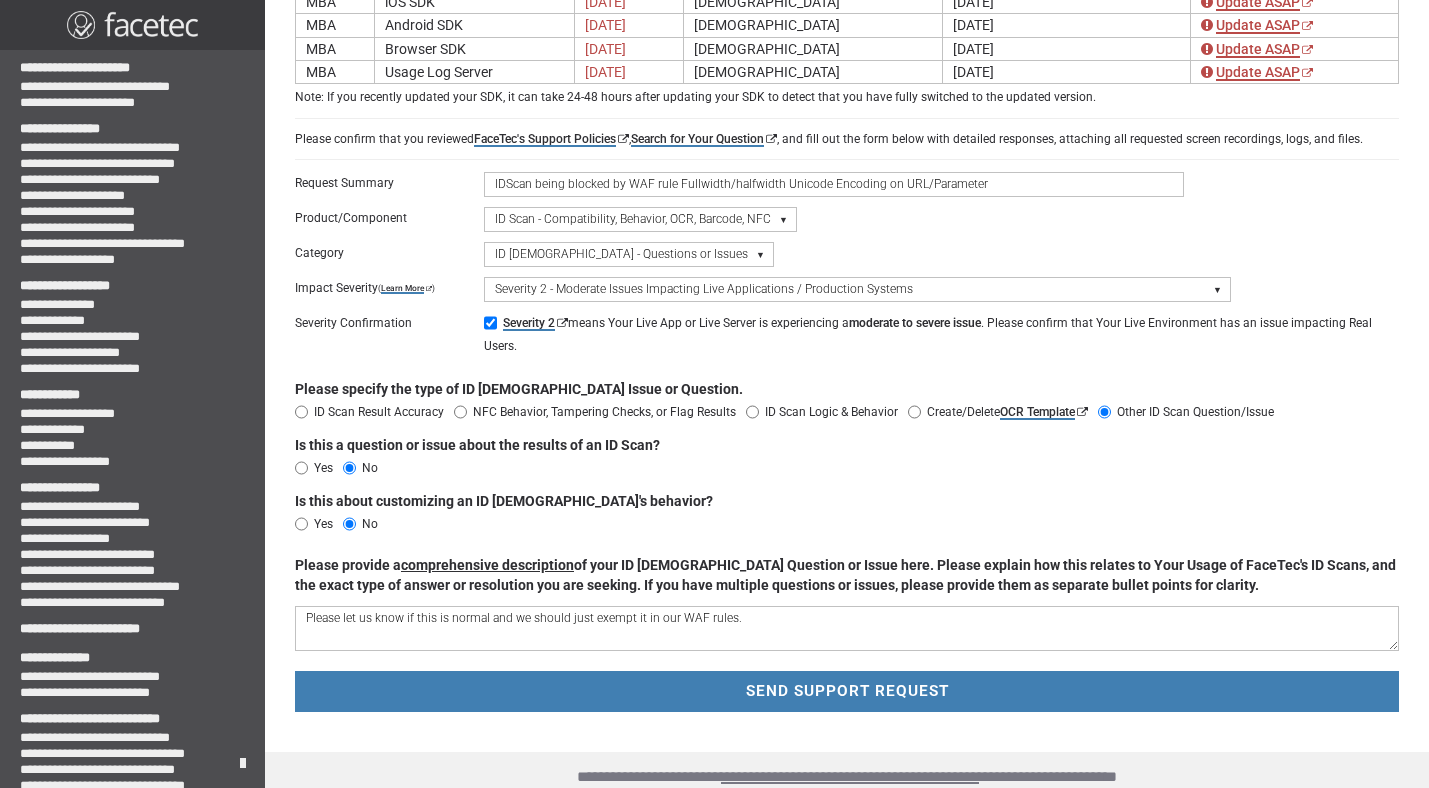 scroll, scrollTop: 239, scrollLeft: 0, axis: vertical 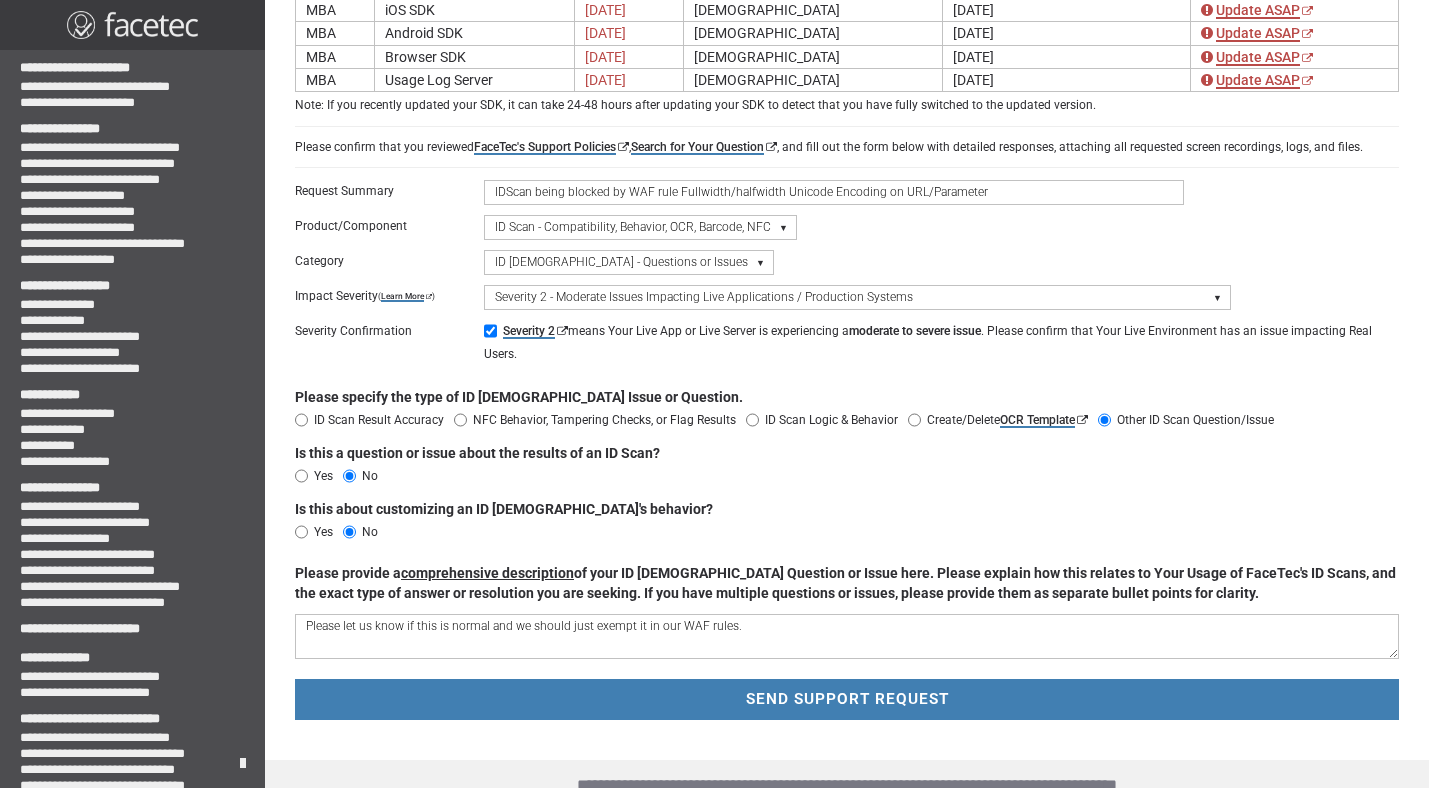 click on "Please let us know if this is normal and we should just exempt it in our WAF rules." at bounding box center [847, 636] 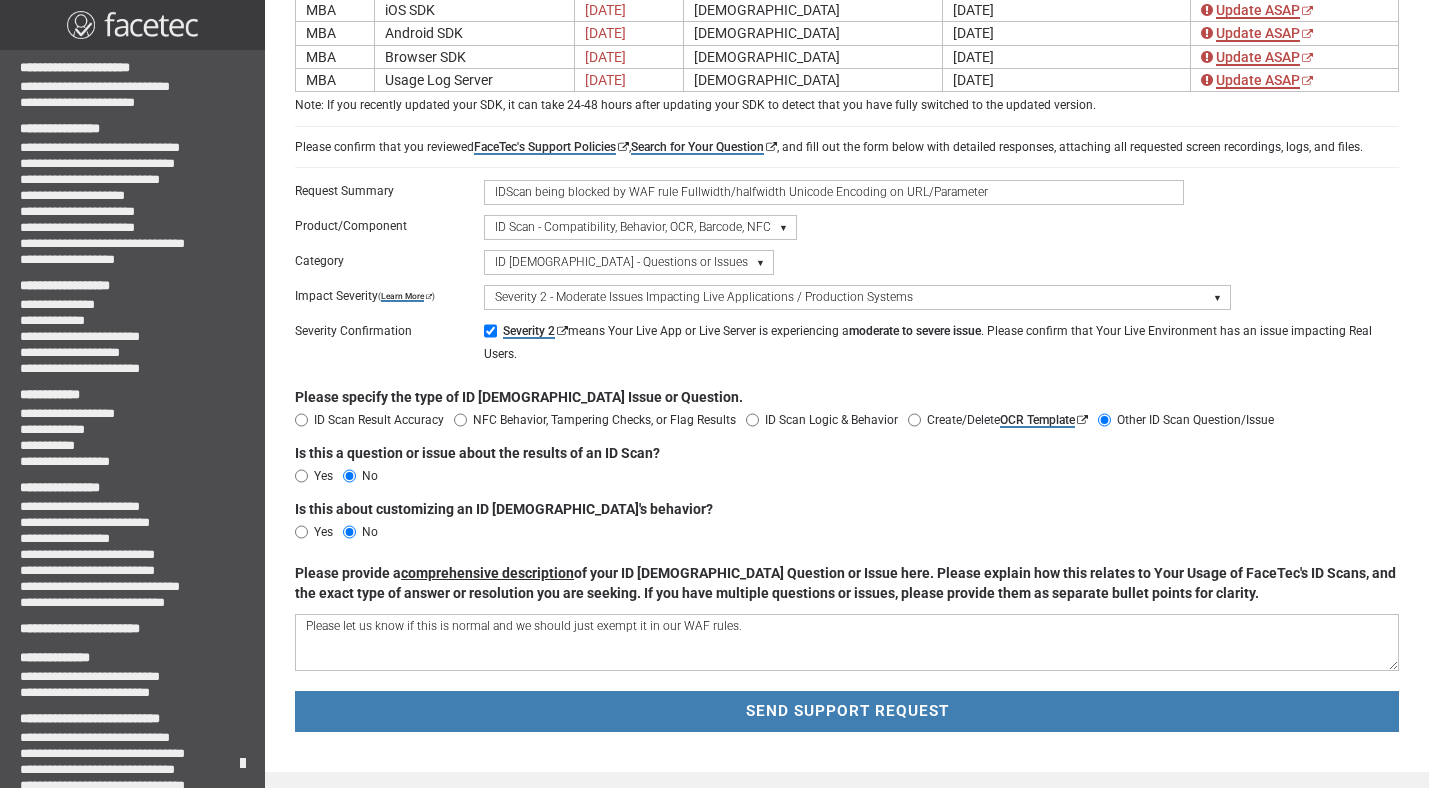 click on "IDScan being blocked by WAF rule Fullwidth/halfwidth Unicode Encoding on URL/Parameter" at bounding box center (834, 192) 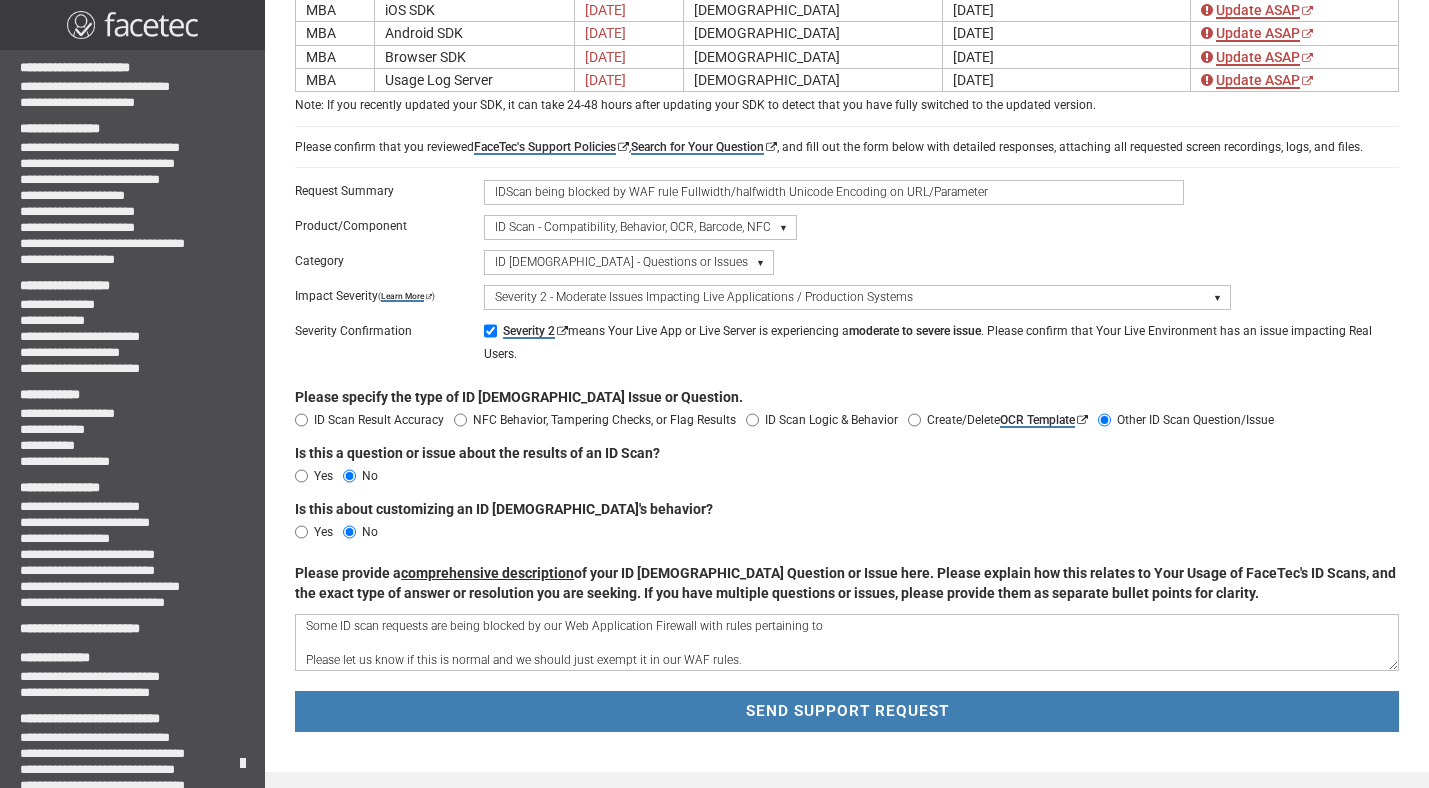 drag, startPoint x: 678, startPoint y: 186, endPoint x: 1131, endPoint y: 242, distance: 456.44824 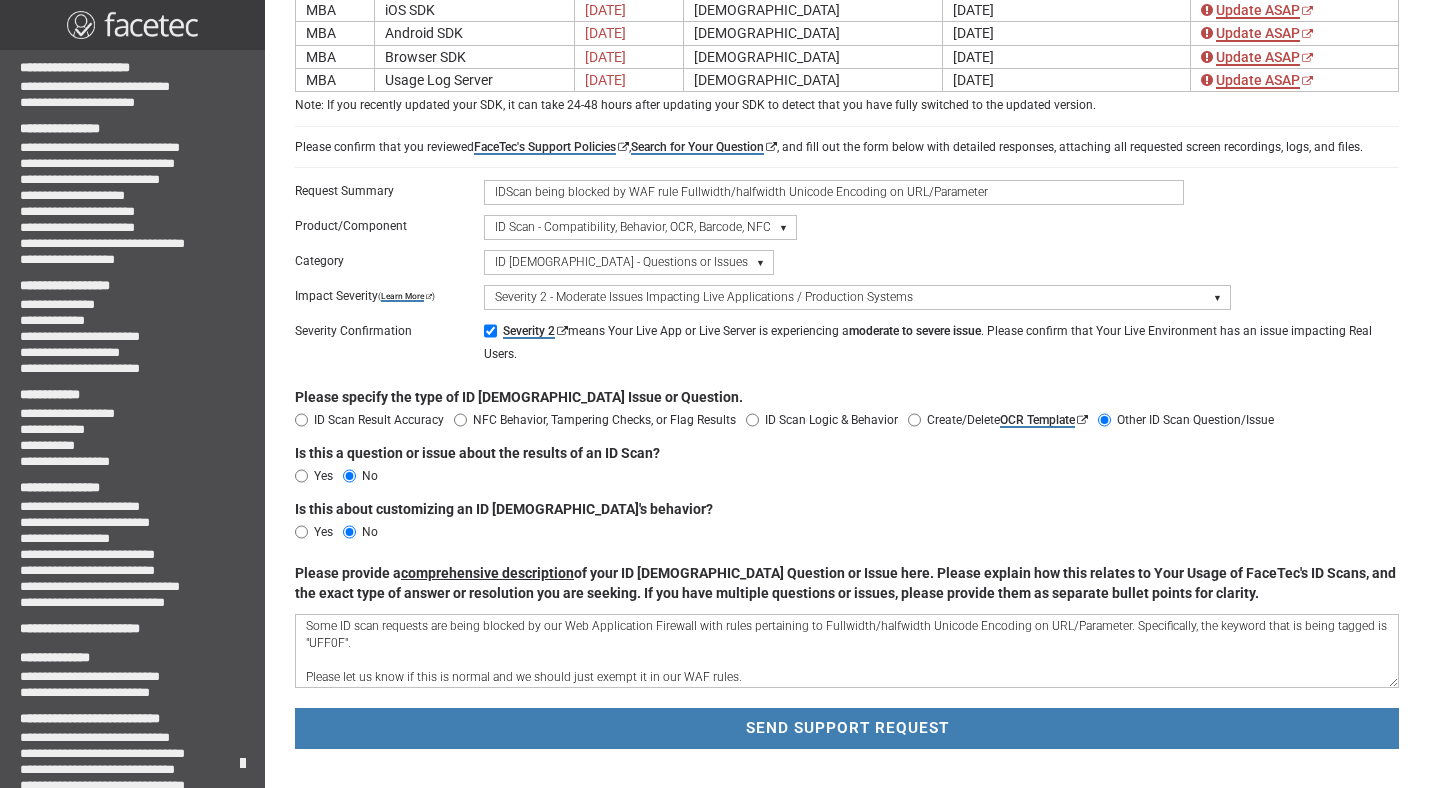 click on "Some ID scan requests are being blocked by our Web Application Firewall with rules pertaining to Fullwidth/halfwidth Unicode Encoding on URL/Parameter. Specifically, the keyword that is being tagged is "UFF0F".
Please let us know if this is normal and we should just exempt it in our WAF rules." at bounding box center (847, 651) 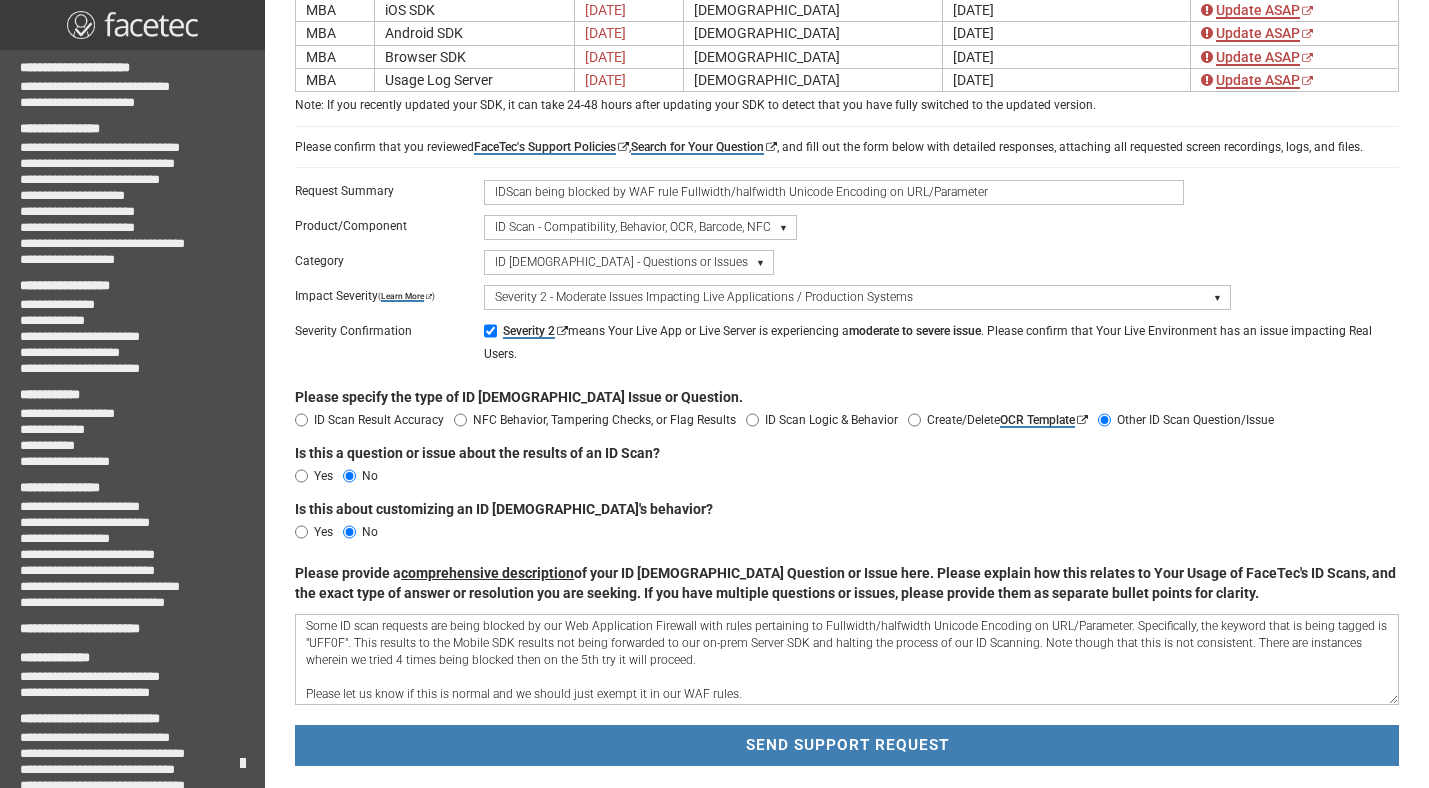 click on "Some ID scan requests are being blocked by our Web Application Firewall with rules pertaining to Fullwidth/halfwidth Unicode Encoding on URL/Parameter. Specifically, the keyword that is being tagged is "UFF0F". This results to the Mobile SDK results not being forwarded to our on-prem Server SDK and halting the process of our ID Scanning. Note though that this is not consistent. There are instances wherein we tried 4 times being blocked then on the 5th try it will proceed.
Please let us know if this is normal and we should just exempt it in our WAF rules." at bounding box center [847, 659] 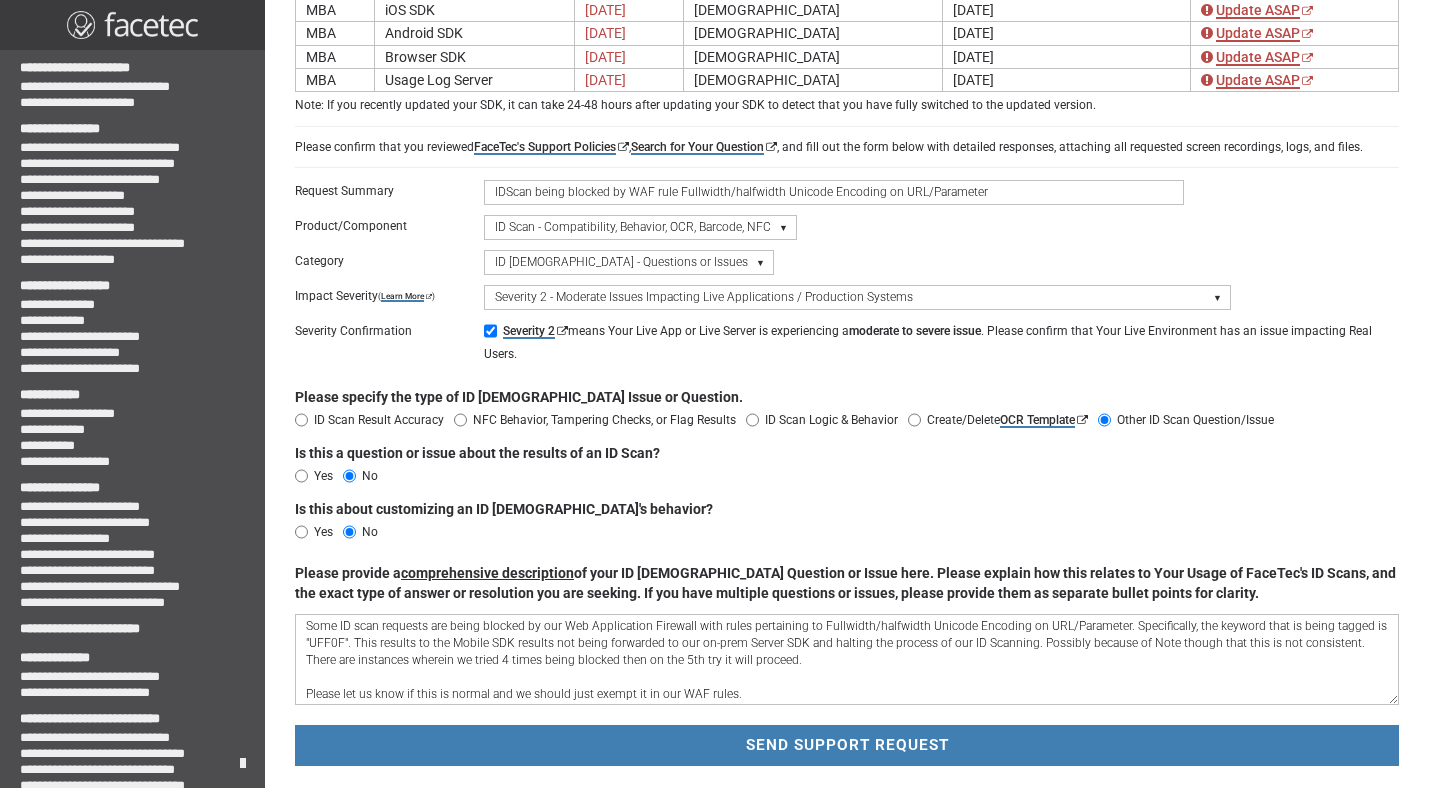click on "Some ID scan requests are being blocked by our Web Application Firewall with rules pertaining to Fullwidth/halfwidth Unicode Encoding on URL/Parameter. Specifically, the keyword that is being tagged is "UFF0F". This results to the Mobile SDK results not being forwarded to our on-prem Server SDK and halting the process of our ID Scanning. Possibly because of Note though that this is not consistent. There are instances wherein we tried 4 times being blocked then on the 5th try it will proceed.
Please let us know if this is normal and we should just exempt it in our WAF rules." at bounding box center [847, 659] 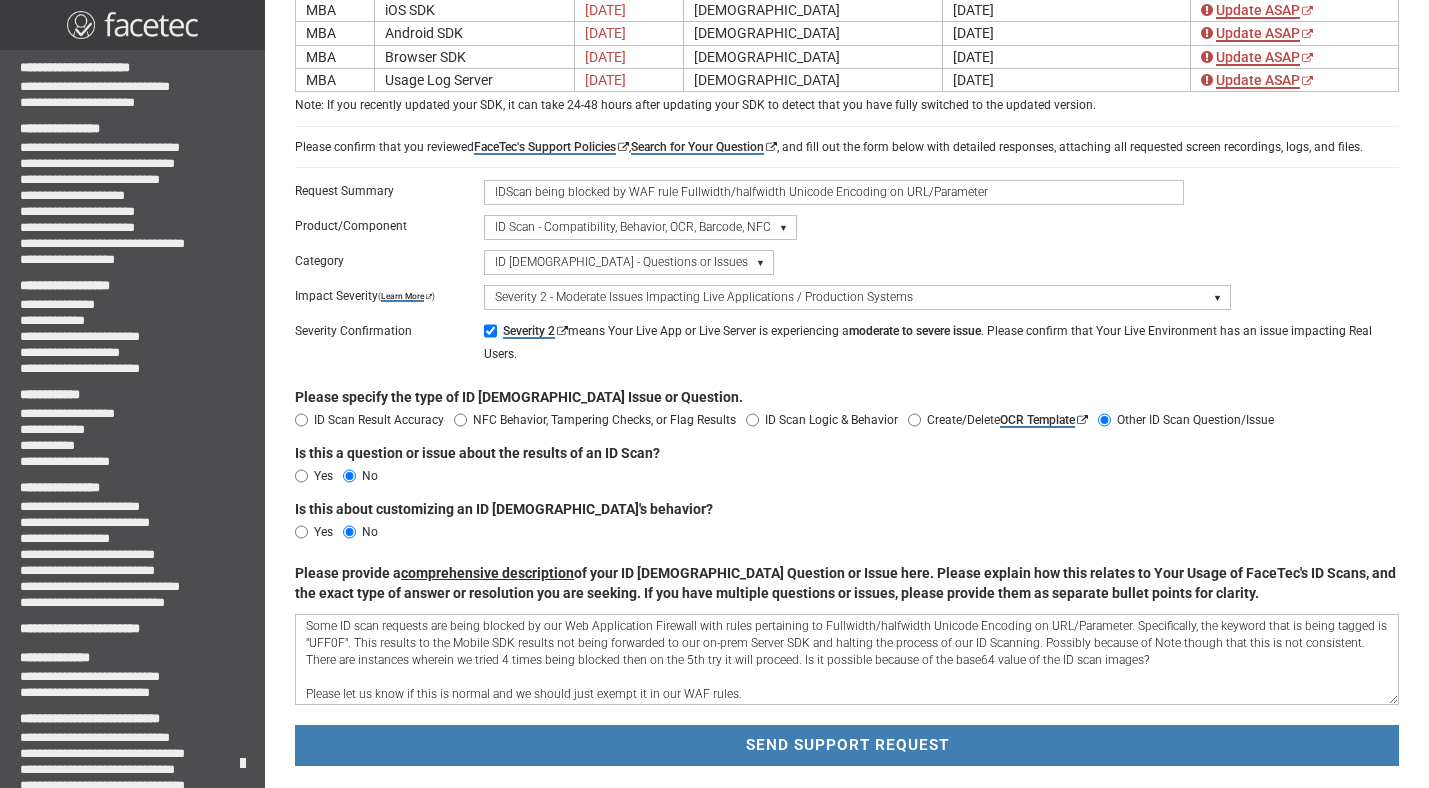 type on "Some ID scan requests are being blocked by our Web Application Firewall with rules pertaining to Fullwidth/halfwidth Unicode Encoding on URL/Parameter. Specifically, the keyword that is being tagged is "UFF0F". This results to the Mobile SDK results not being forwarded to our on-prem Server SDK and halting the process of our ID Scanning. Possibly because of Note though that this is not consistent. There are instances wherein we tried 4 times being blocked then on the 5th try it will proceed. Is it possible because of the base64 value of the ID scan images?
Please let us know if this is normal and we should just exempt it in our WAF rules." 